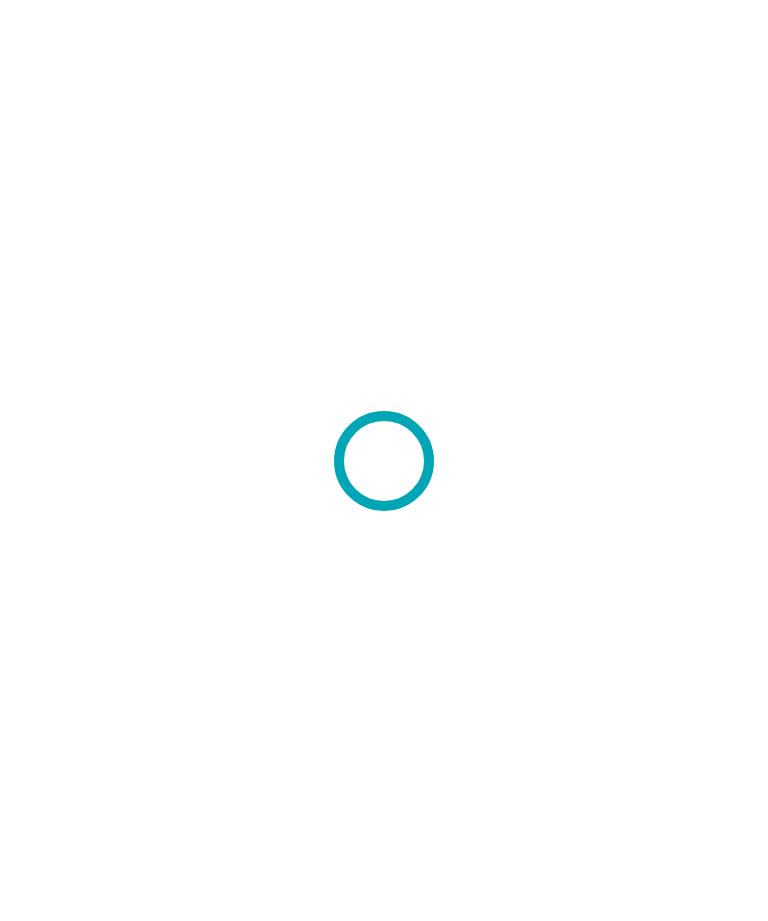 scroll, scrollTop: 0, scrollLeft: 0, axis: both 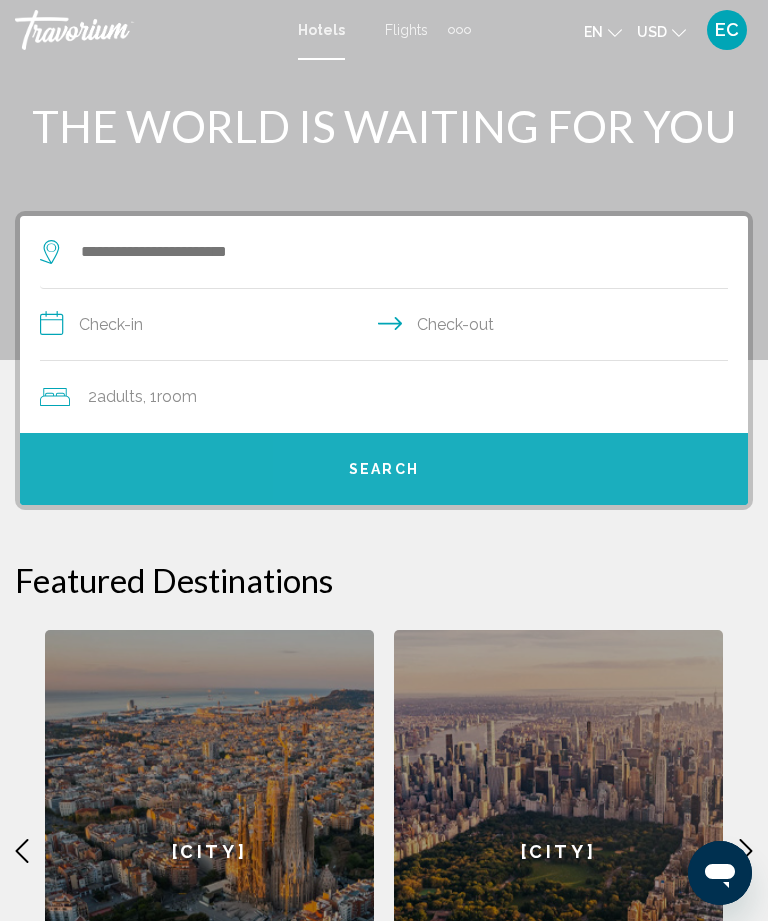 click on "Search" at bounding box center [384, 469] 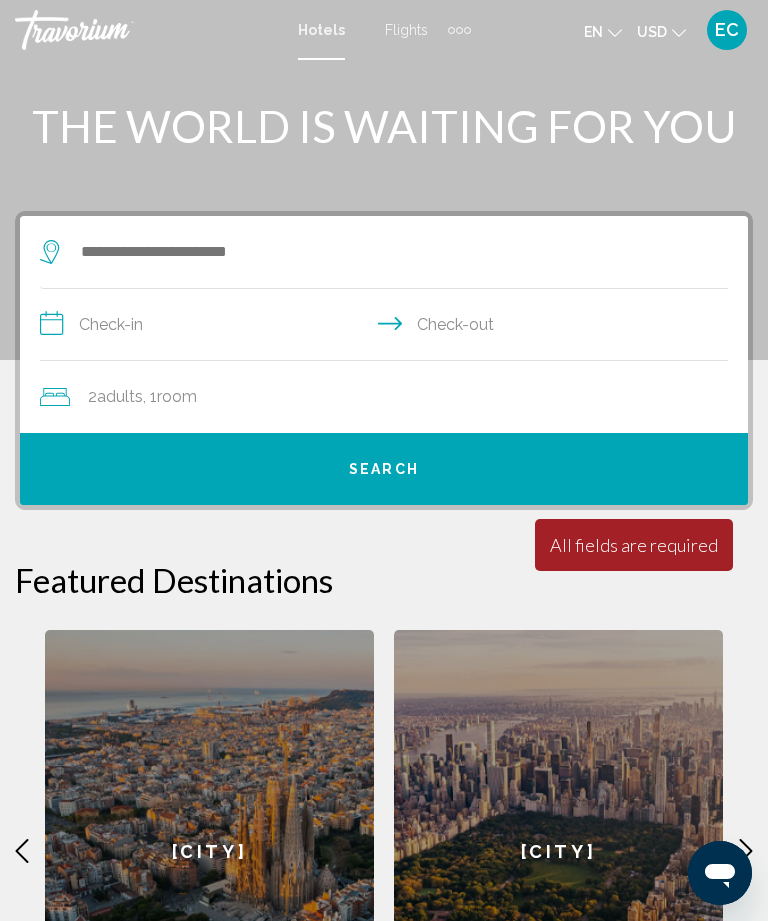 click on "All fields are required" at bounding box center (634, 545) 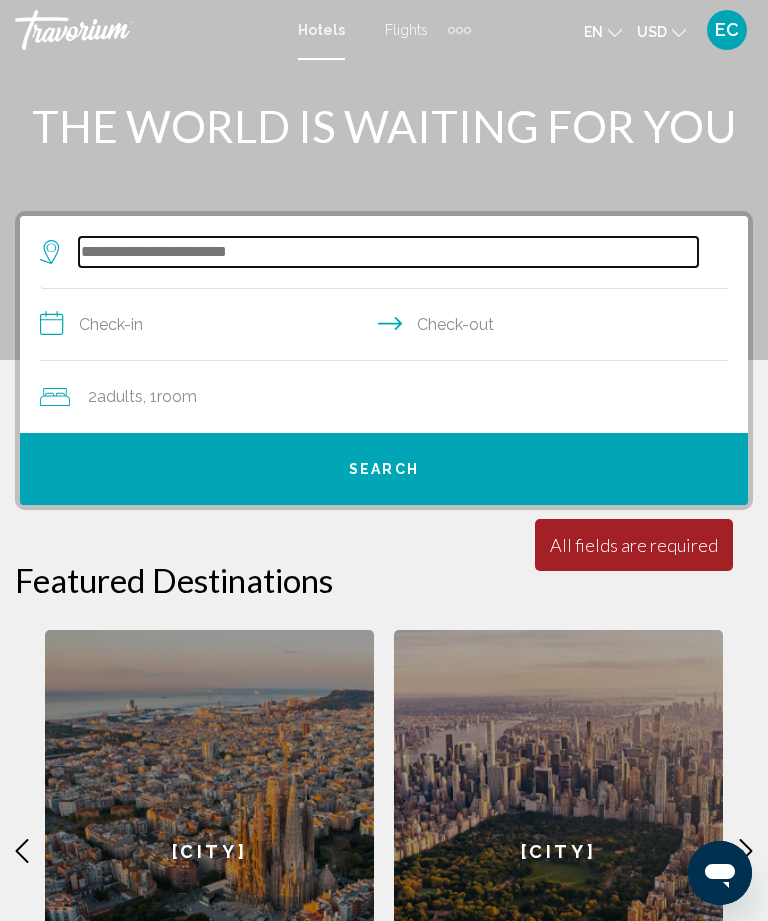click at bounding box center [388, 252] 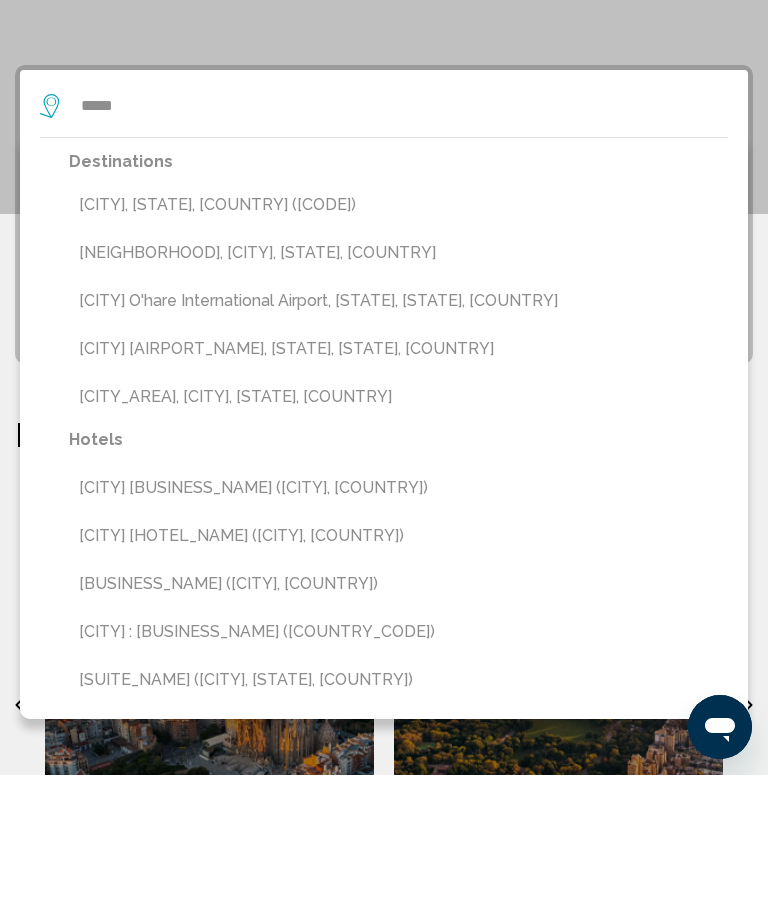 click on "[CITY], [STATE], [COUNTRY] ([CODE])" at bounding box center (398, 351) 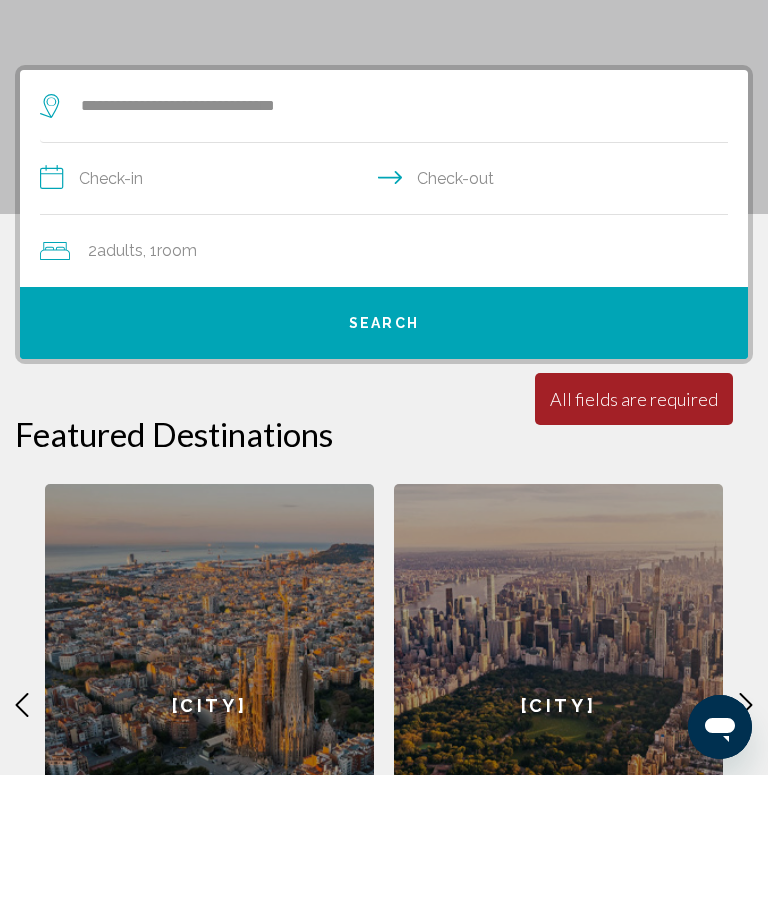 click on "**********" at bounding box center [388, 327] 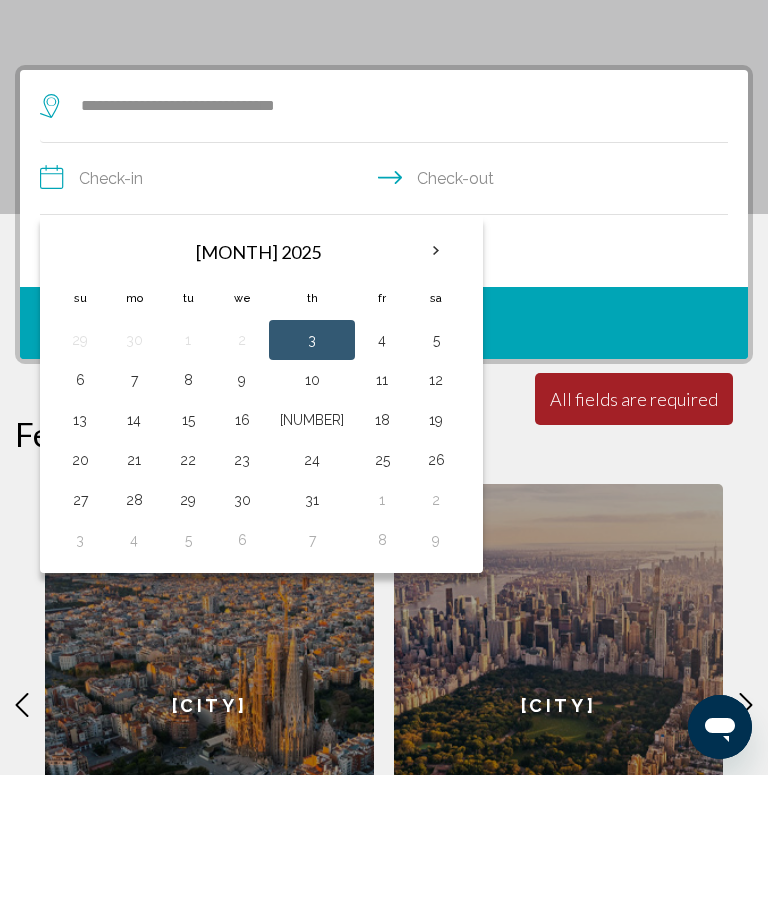scroll, scrollTop: 146, scrollLeft: 0, axis: vertical 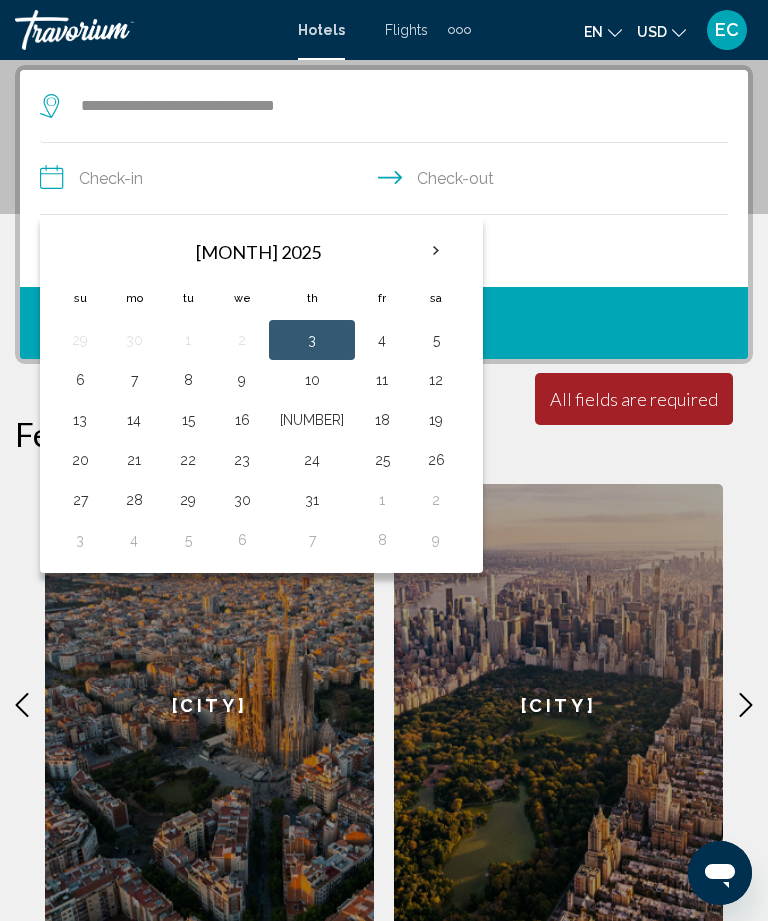 click on "**********" at bounding box center [388, 181] 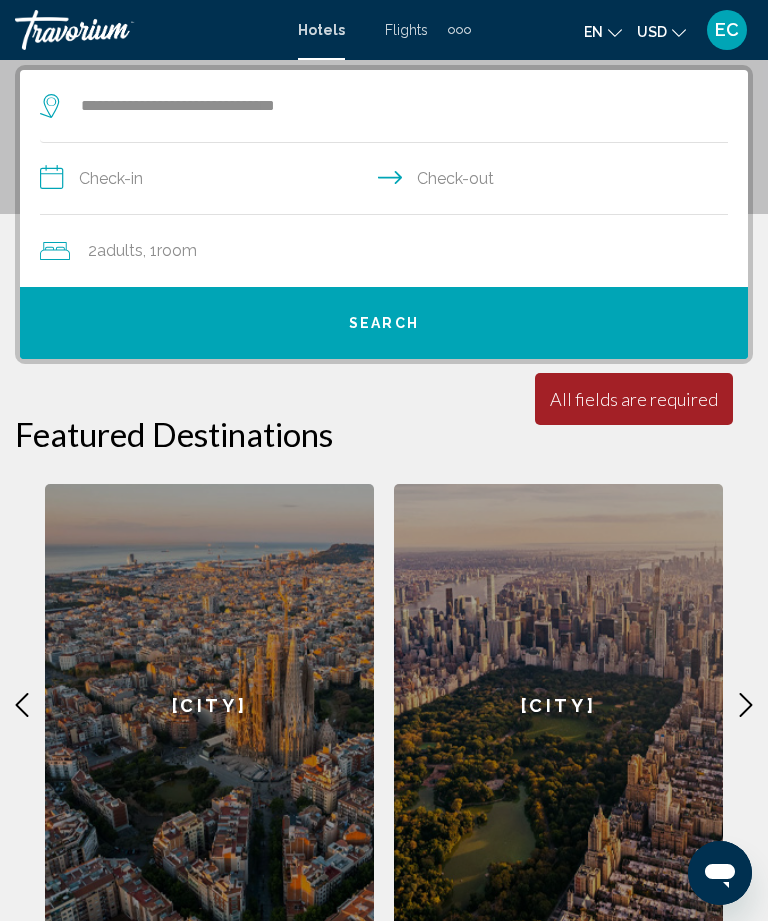 click on "**********" at bounding box center (384, 500) 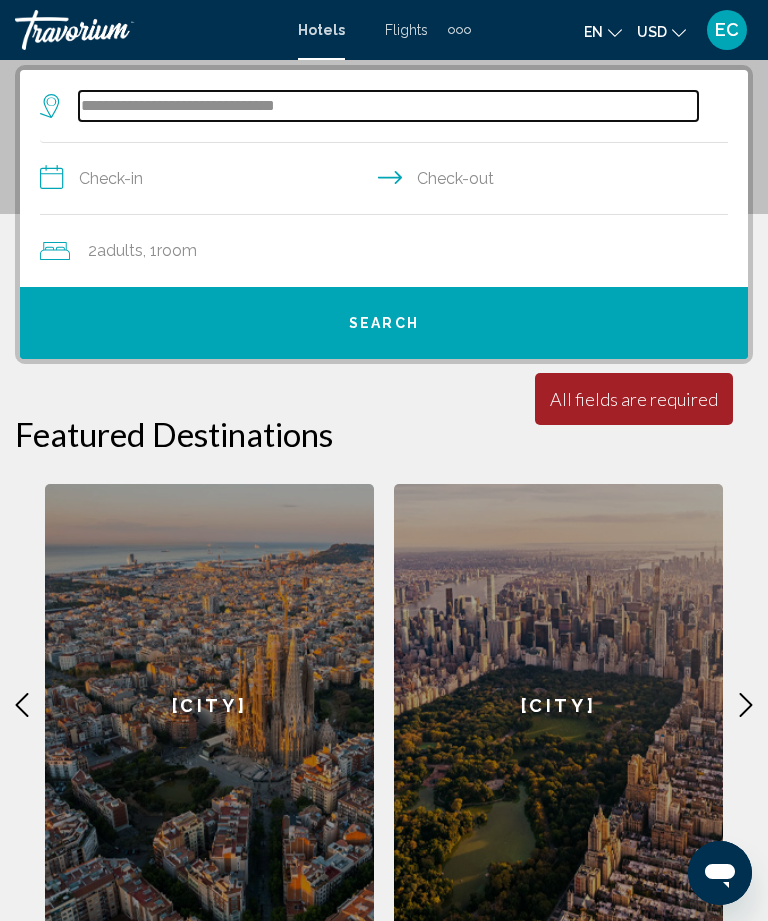 click on "**********" at bounding box center (388, 106) 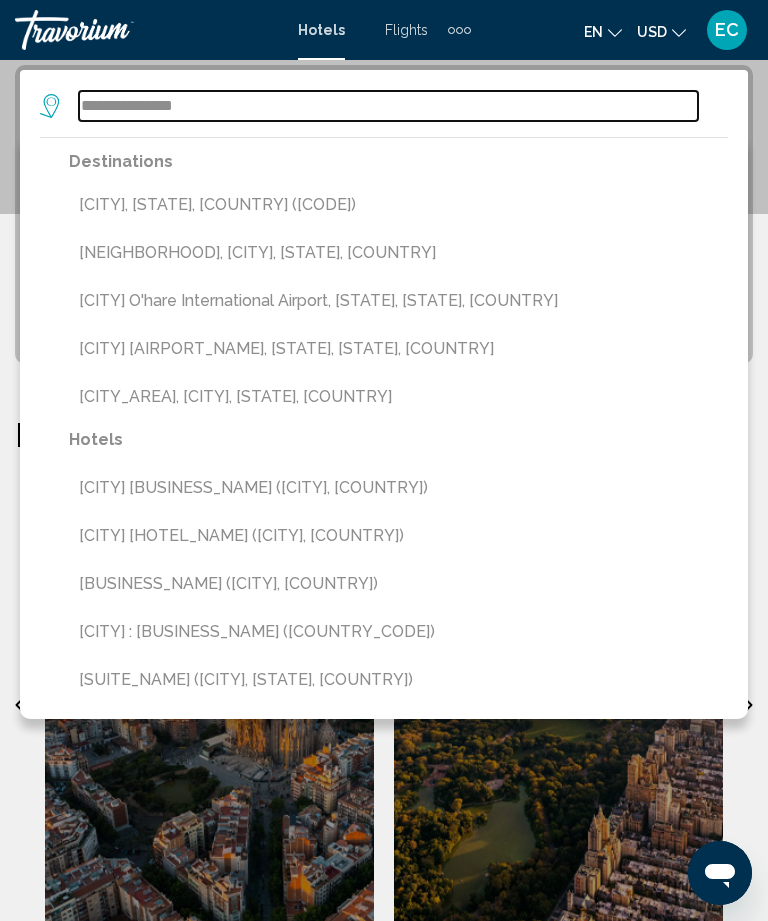 type on "**********" 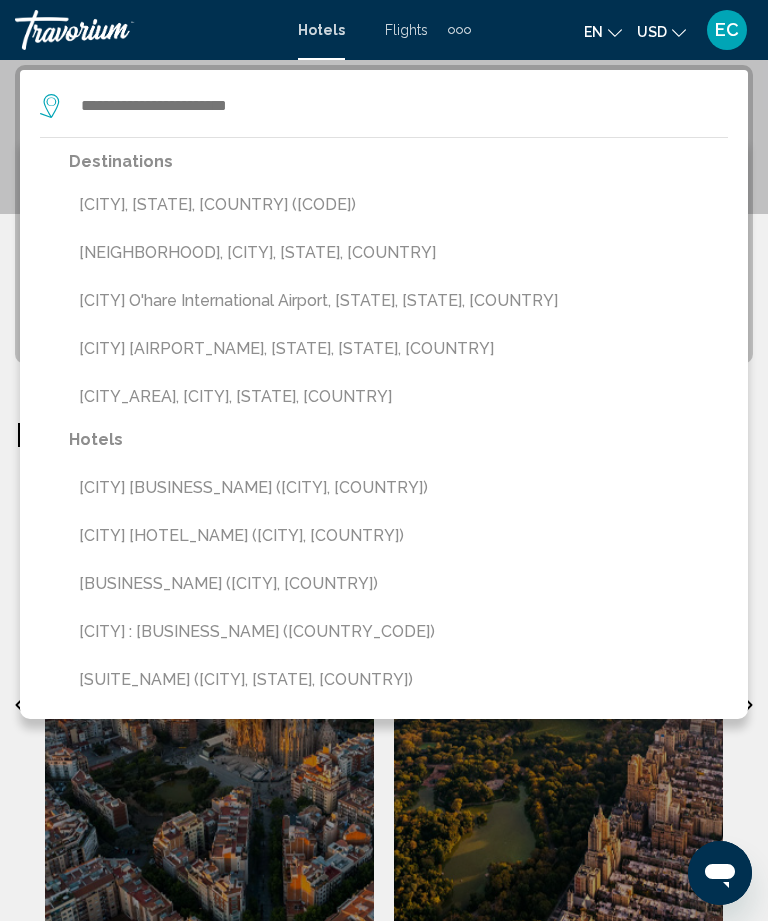 click on "**********" at bounding box center (384, 500) 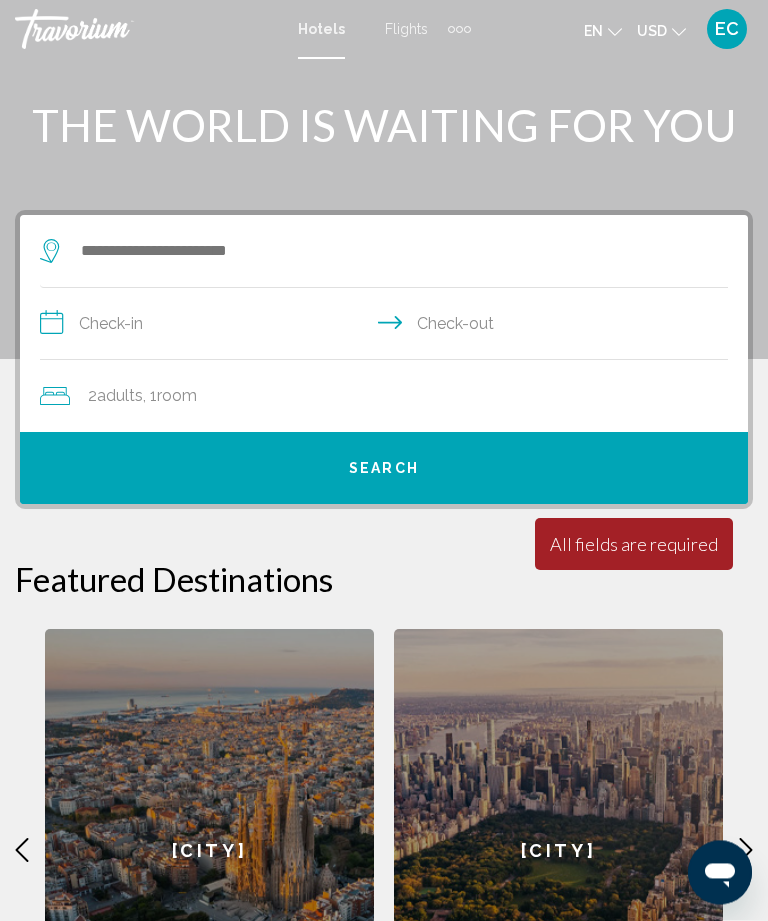 scroll, scrollTop: 57, scrollLeft: 0, axis: vertical 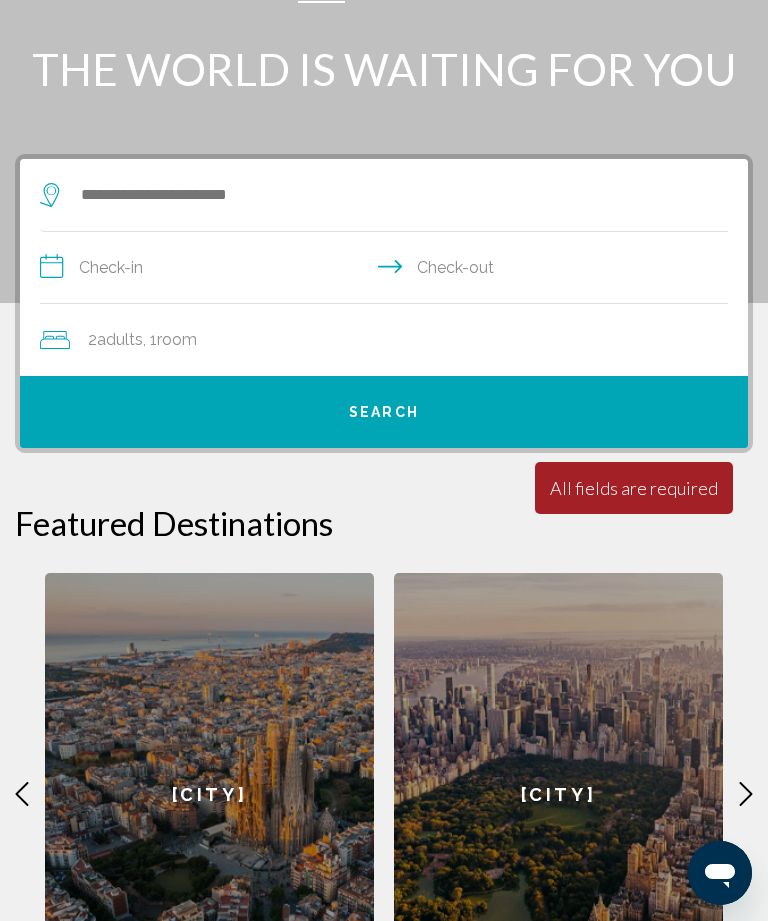 click at bounding box center [746, 794] 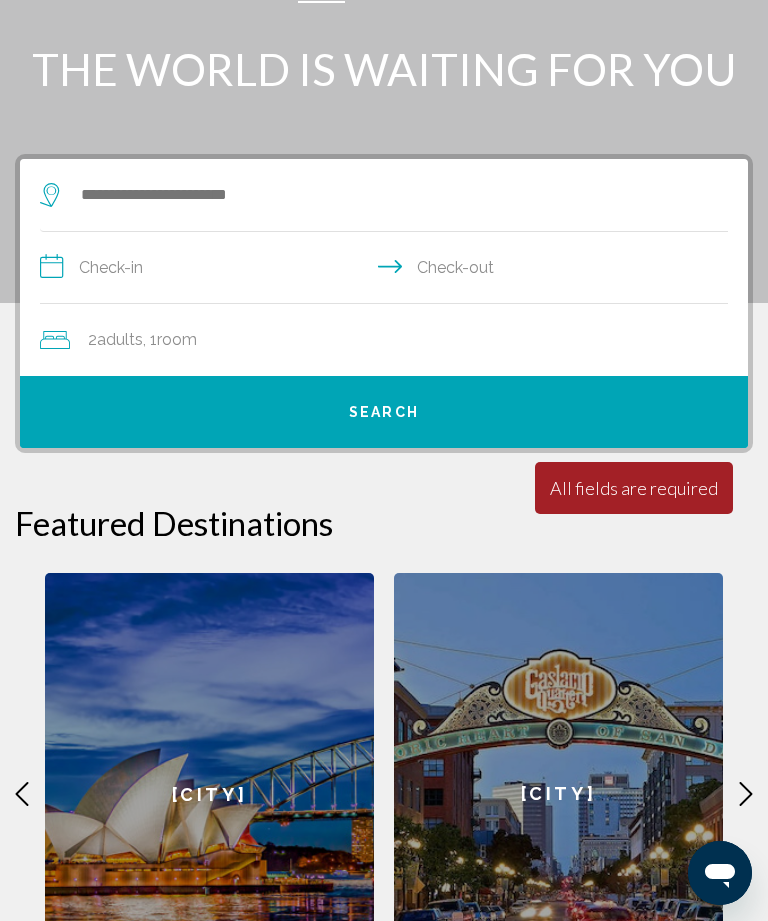 click at bounding box center (746, 794) 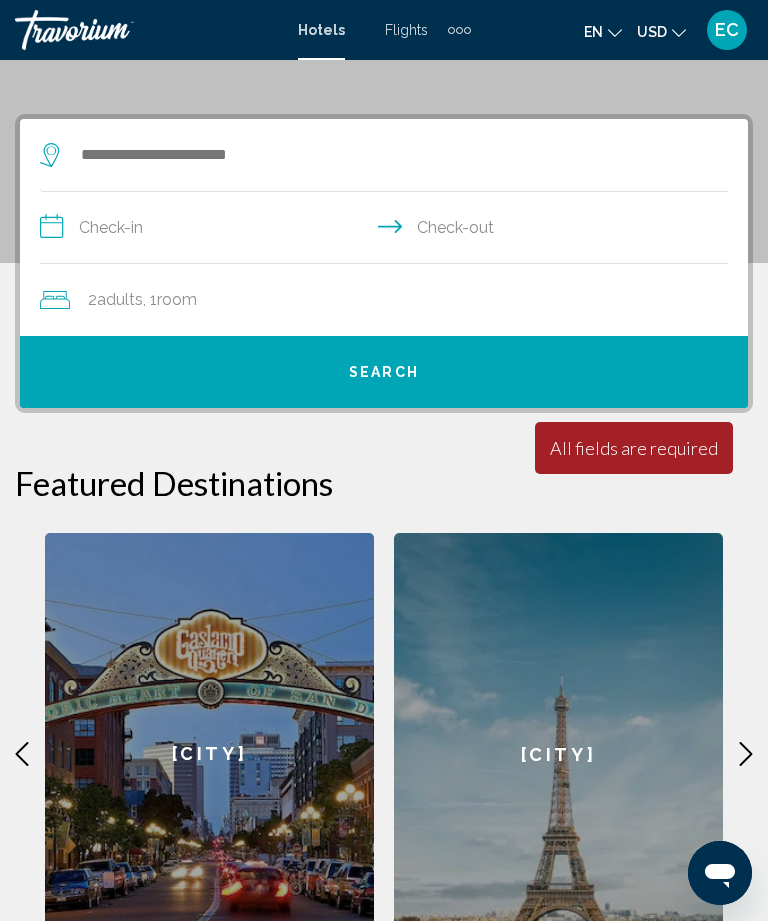 scroll, scrollTop: 98, scrollLeft: 0, axis: vertical 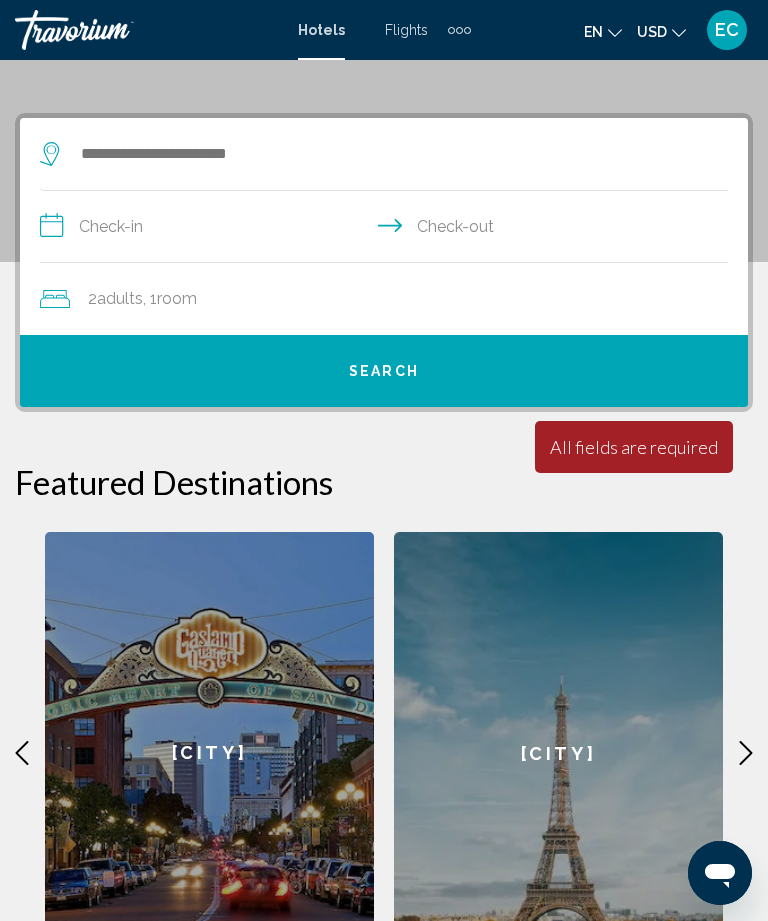 click at bounding box center (746, 753) 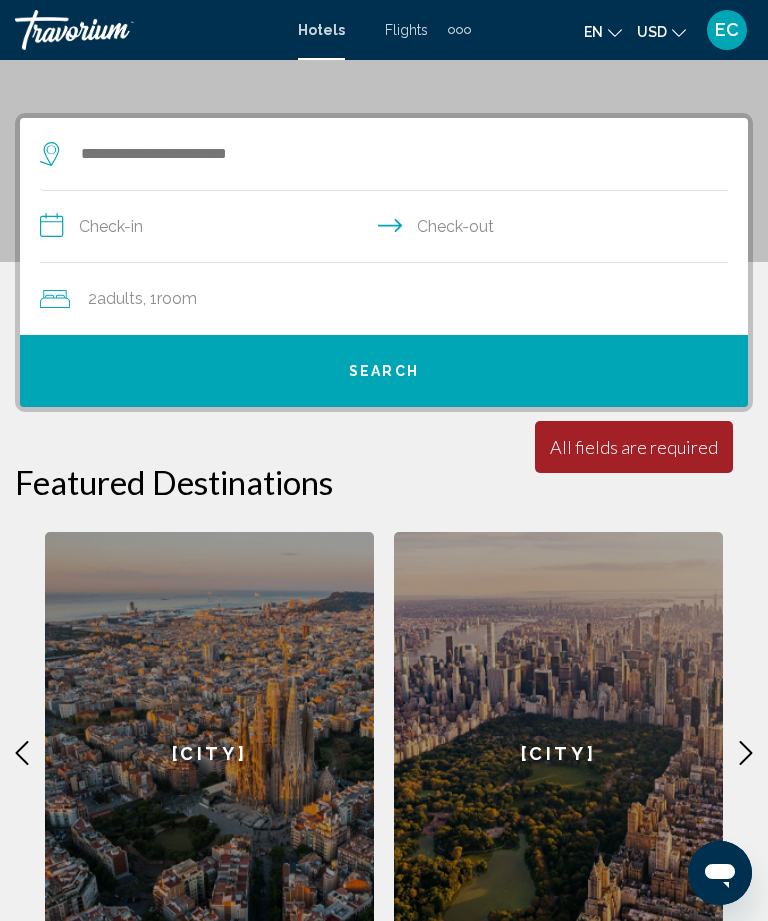 click at bounding box center [746, 753] 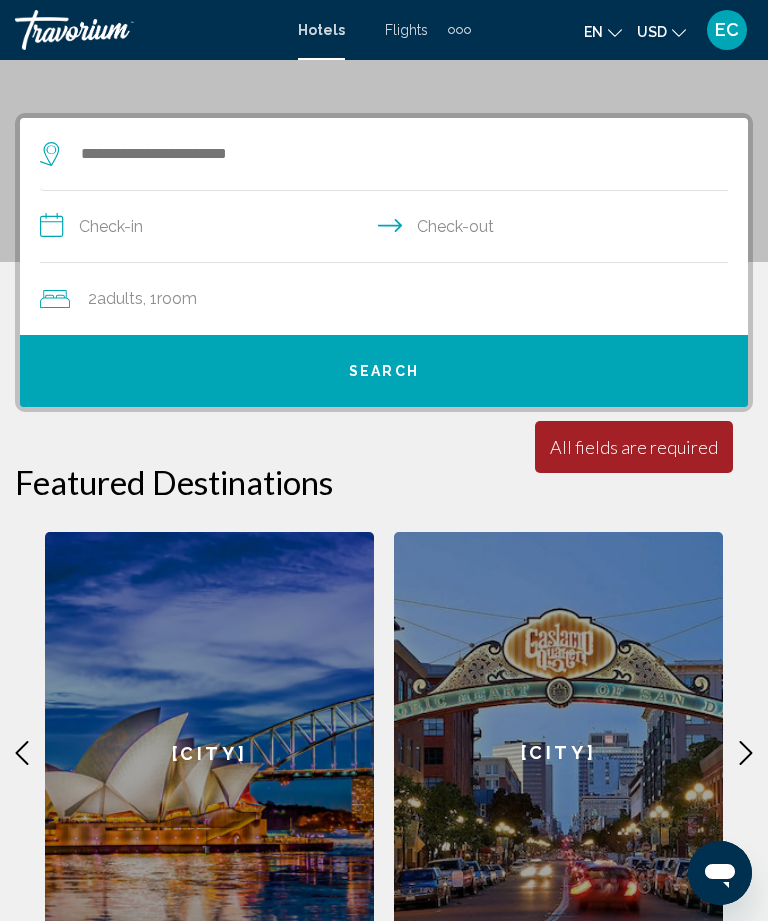 click at bounding box center [746, 753] 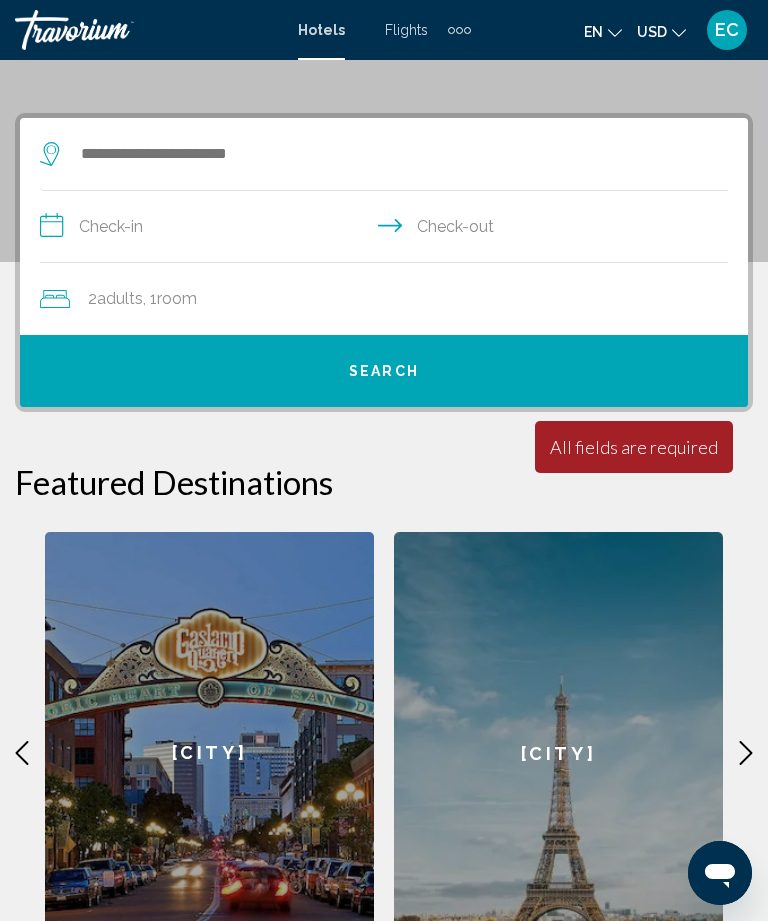 click at bounding box center [746, 753] 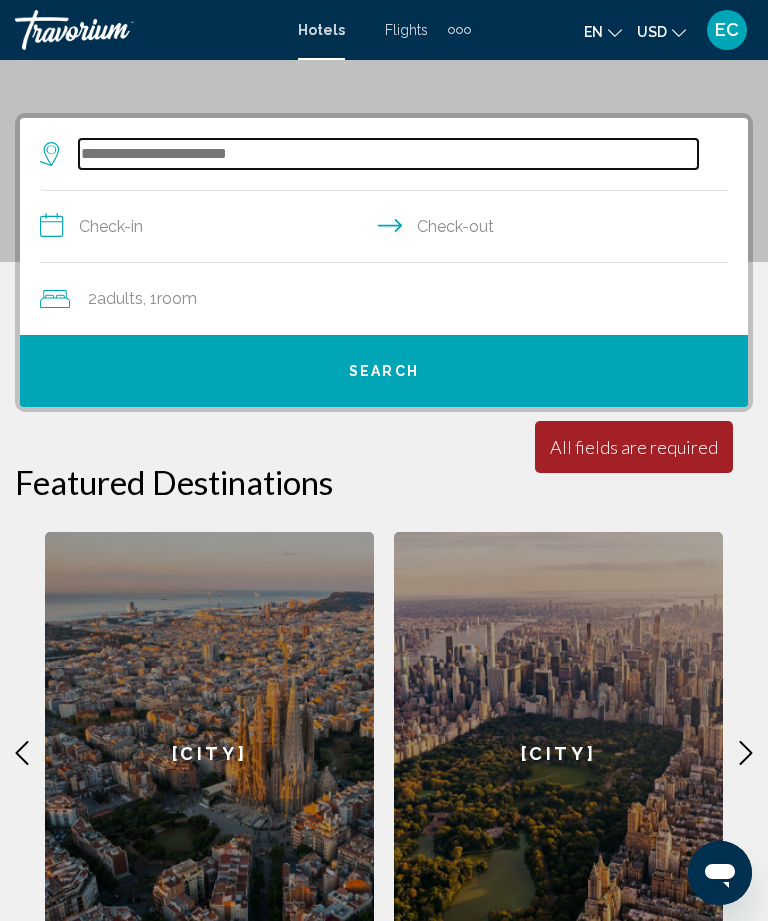 click at bounding box center [388, 154] 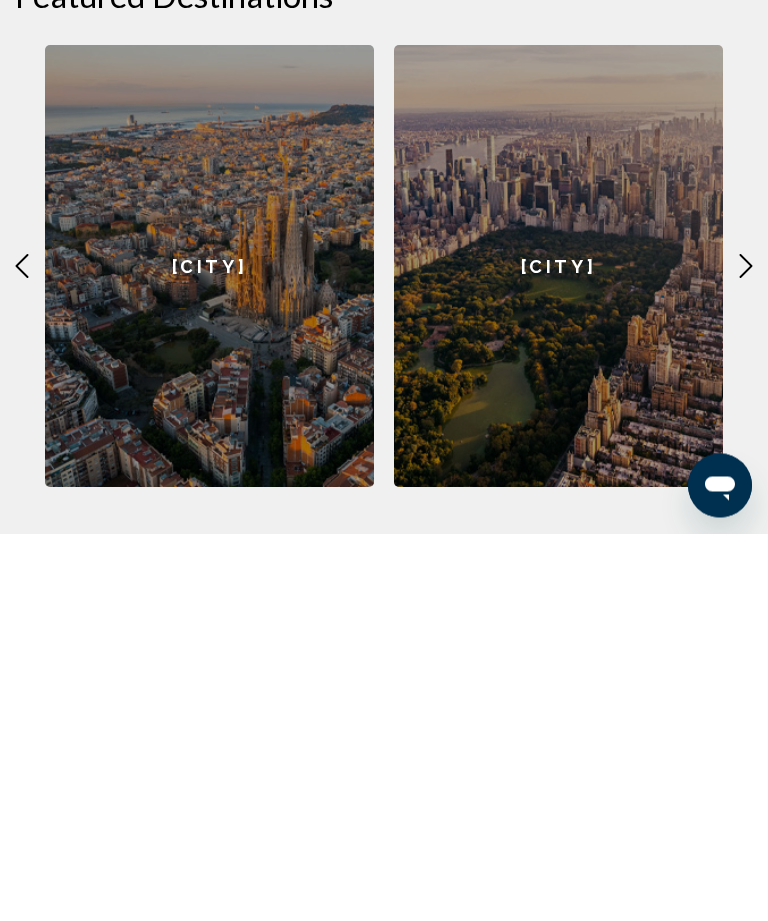 scroll, scrollTop: 173, scrollLeft: 0, axis: vertical 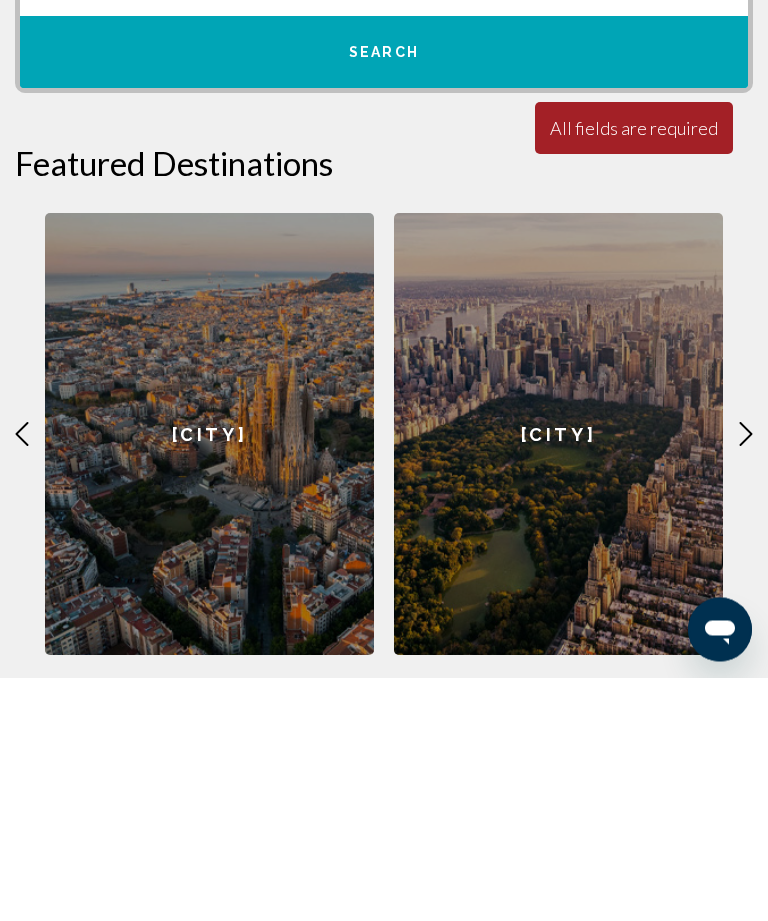 click at bounding box center [22, 678] 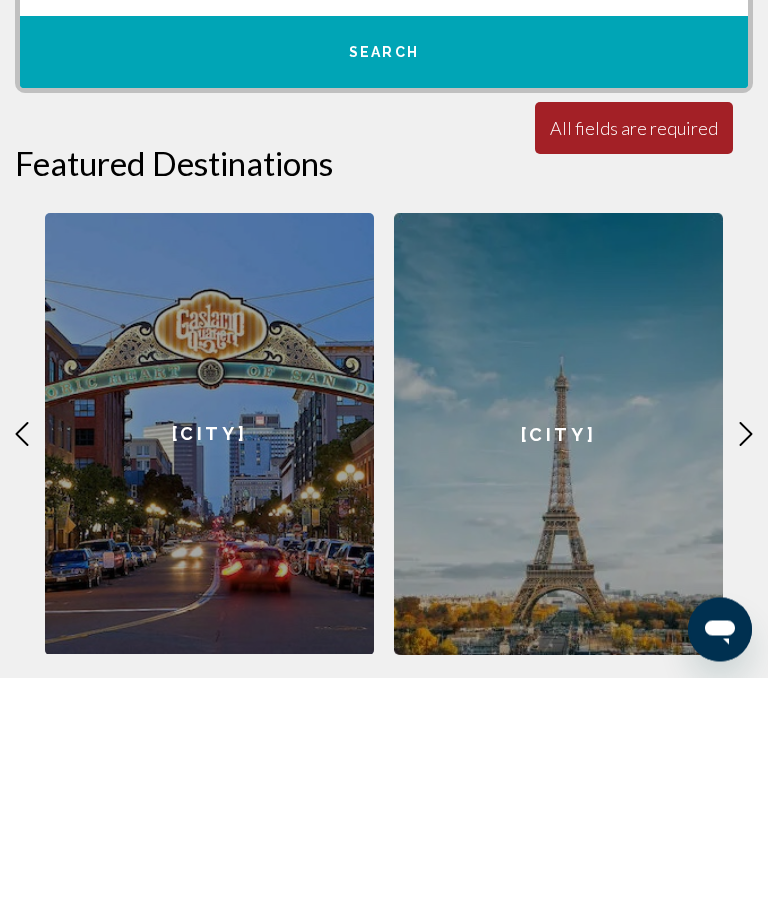 scroll, scrollTop: 417, scrollLeft: 0, axis: vertical 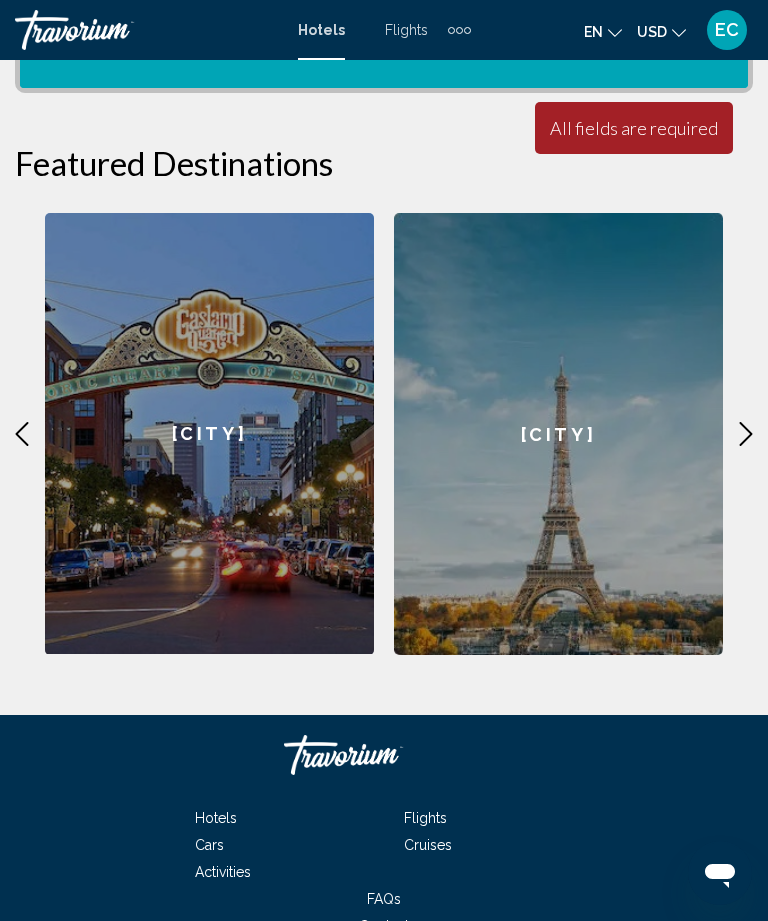 click at bounding box center (22, 434) 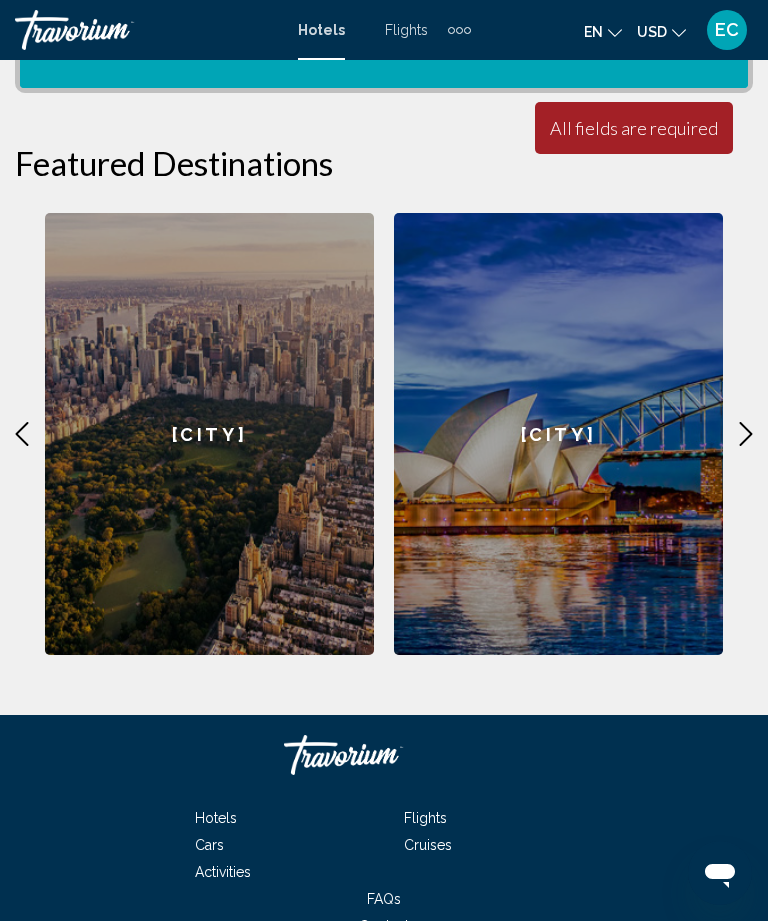 click at bounding box center (22, 434) 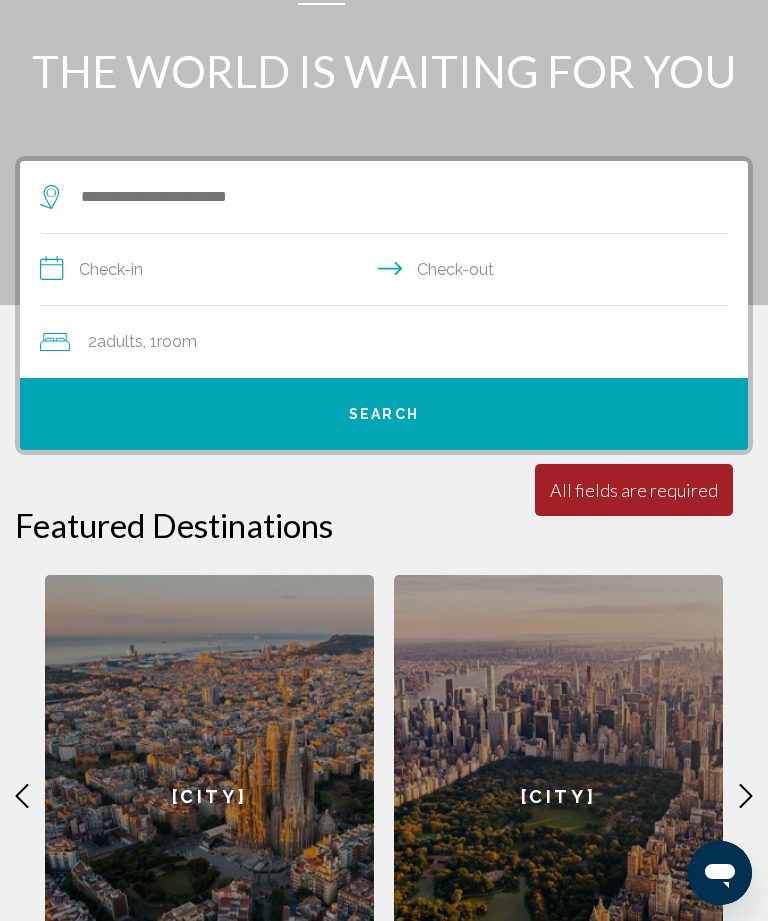 scroll, scrollTop: 0, scrollLeft: 0, axis: both 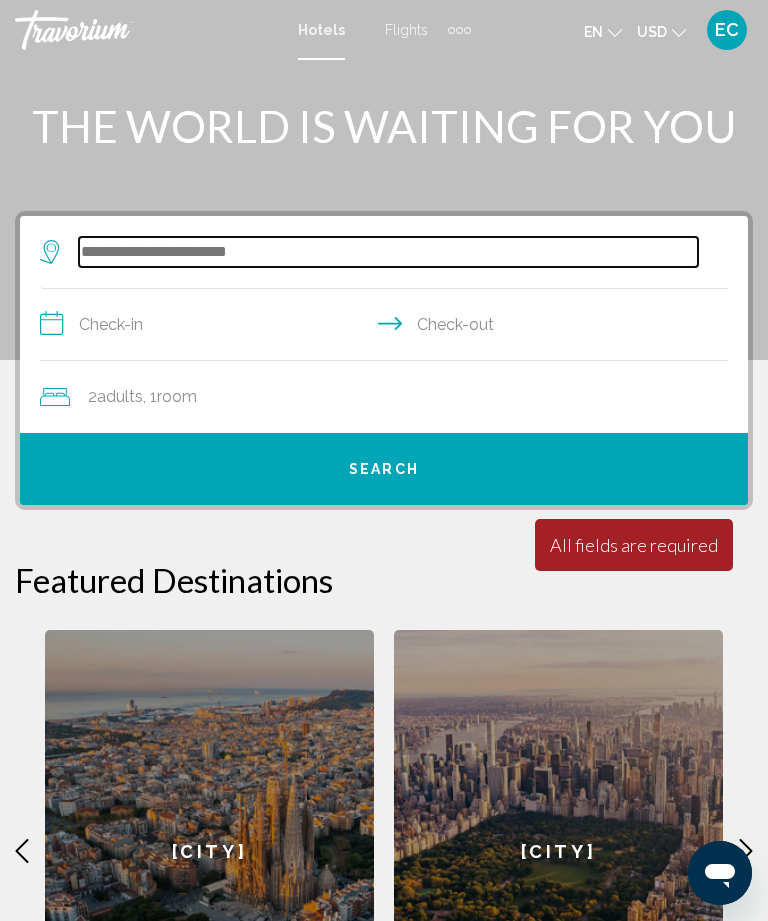 click at bounding box center (388, 252) 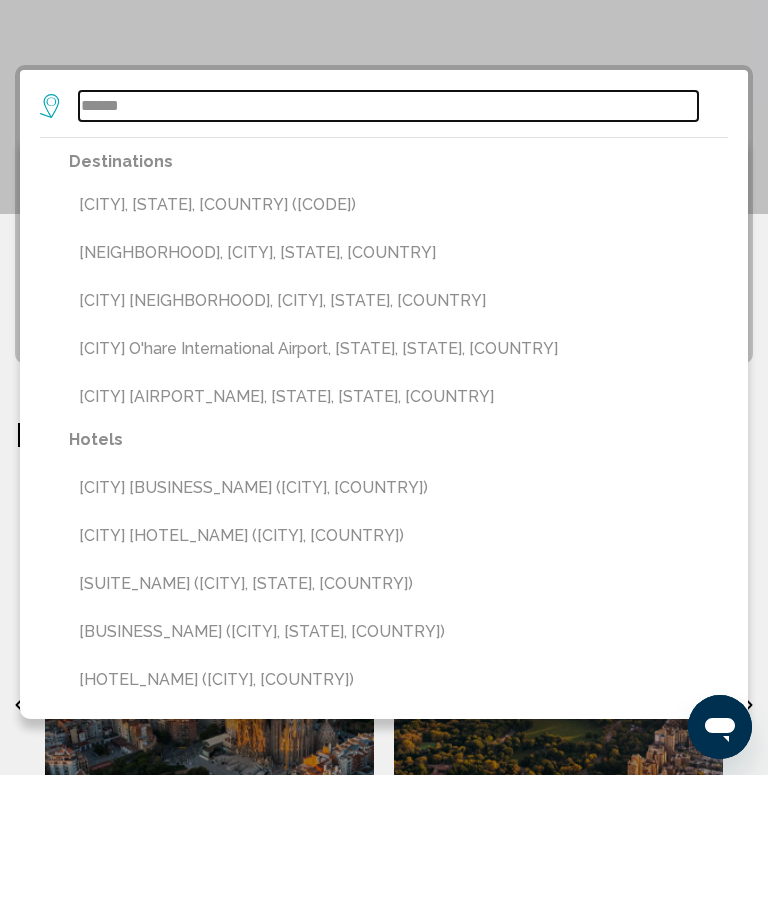 type on "******" 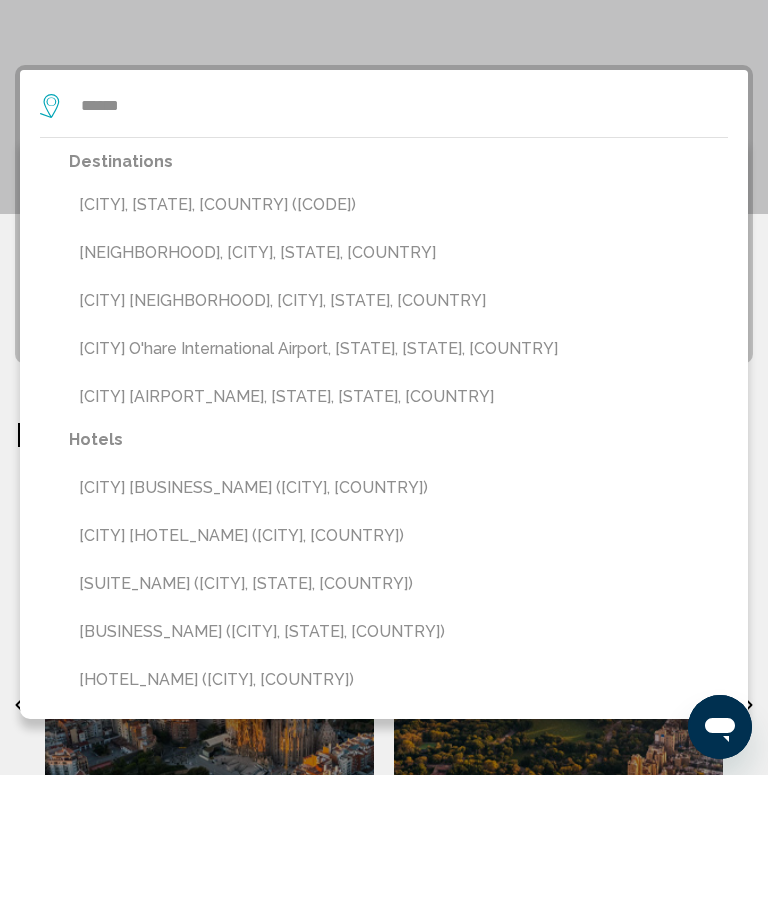 click on "[CITY], [STATE], [COUNTRY] ([CODE])" at bounding box center (398, 351) 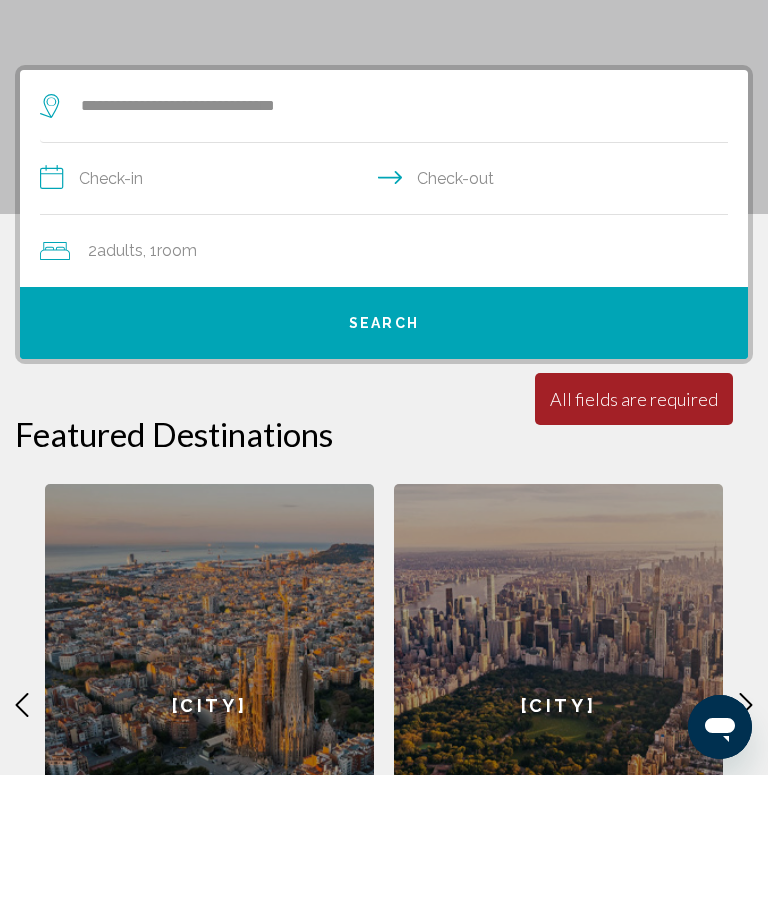 click on "**********" at bounding box center [388, 327] 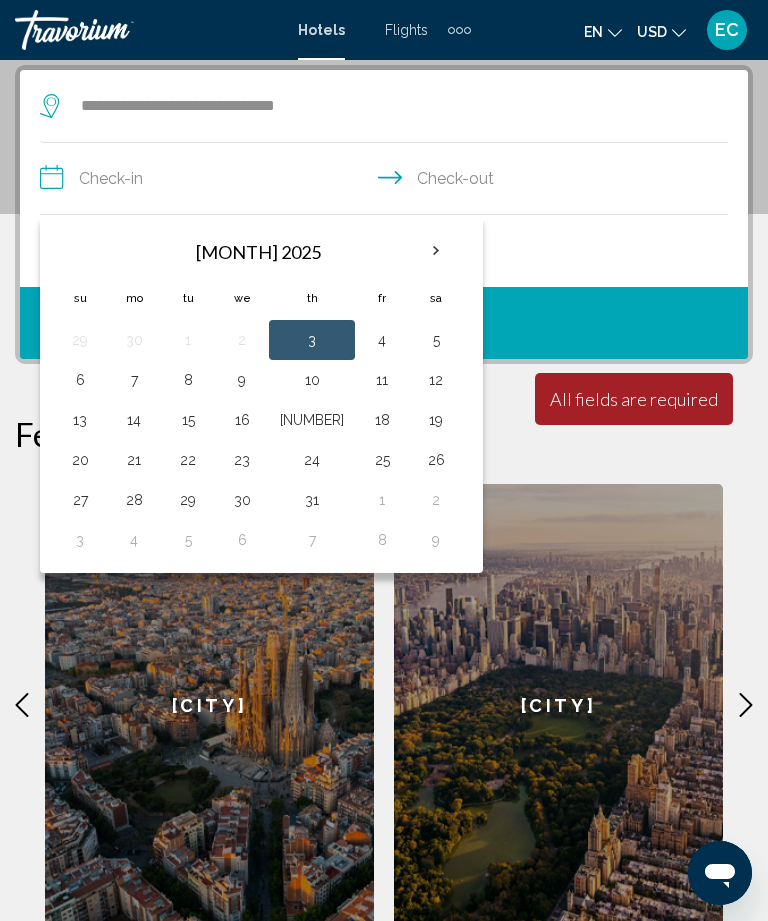 click at bounding box center (436, 251) 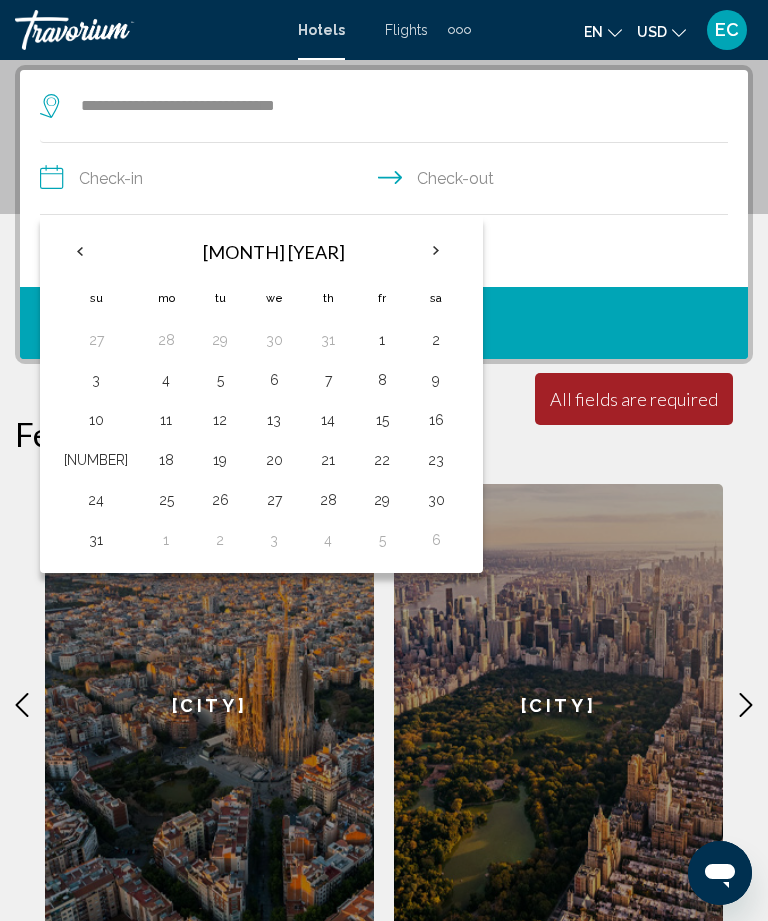 click at bounding box center [436, 251] 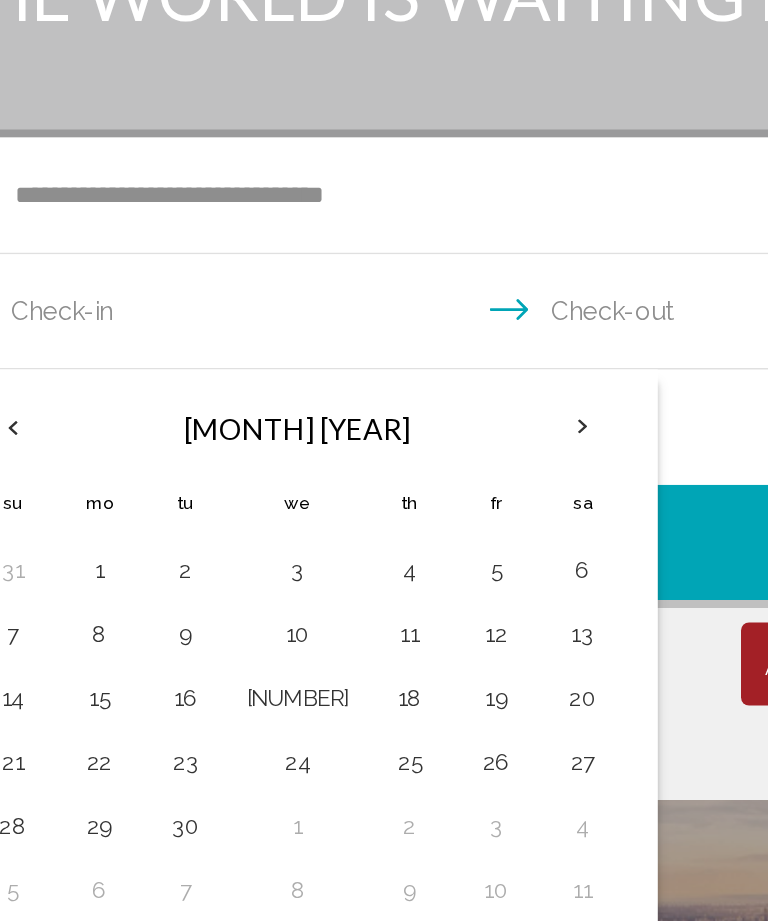 scroll, scrollTop: 0, scrollLeft: 0, axis: both 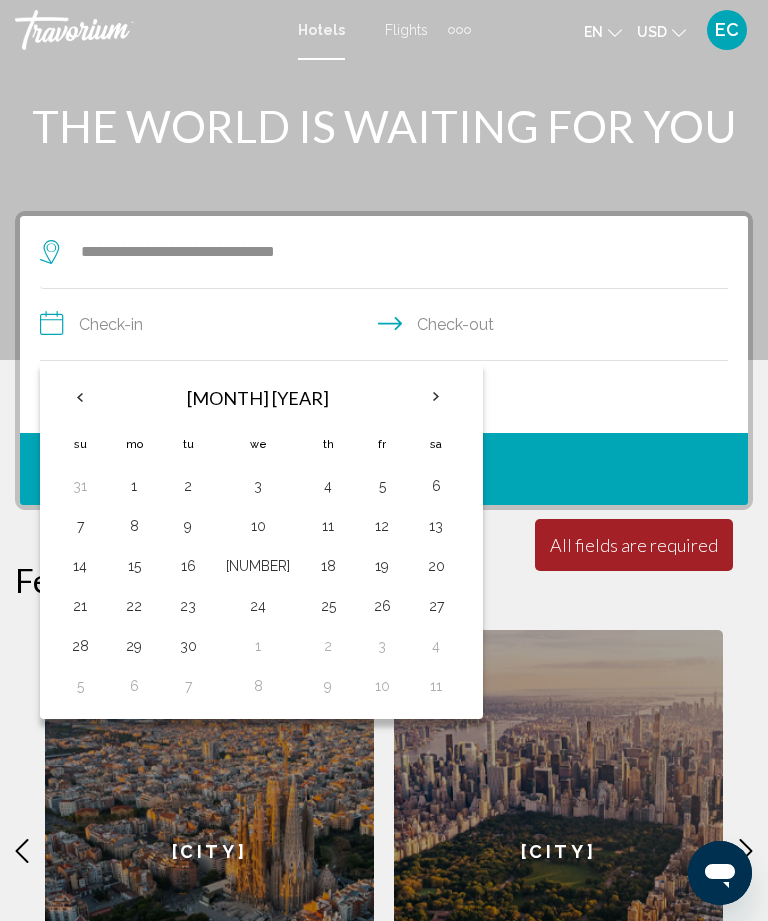 click at bounding box center (80, 397) 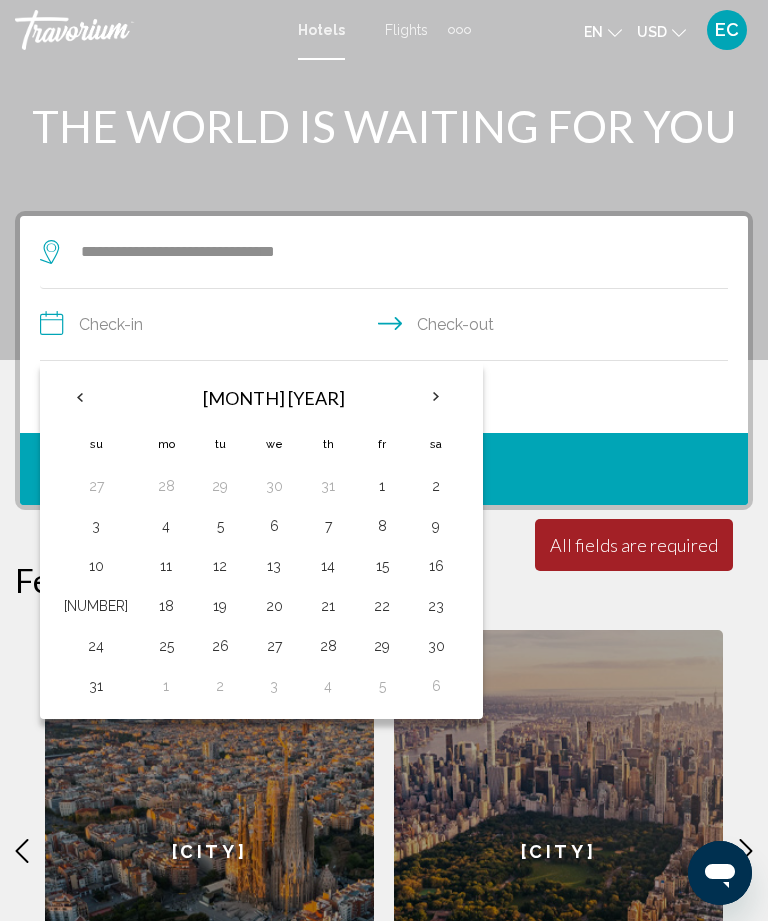click on "27" at bounding box center (96, 486) 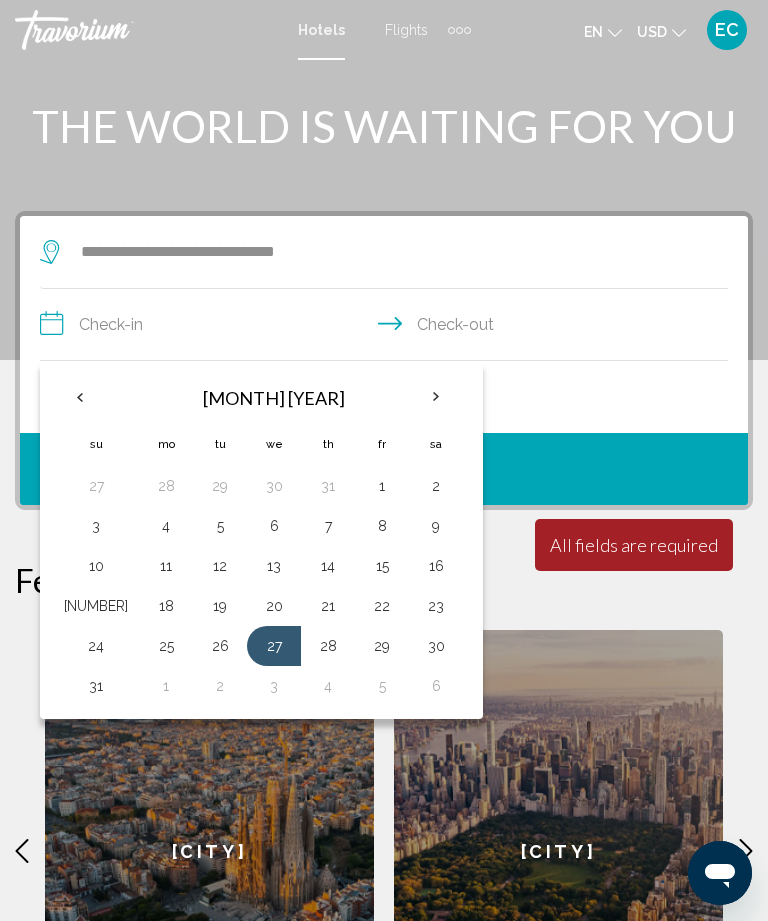 click on "30" at bounding box center [436, 646] 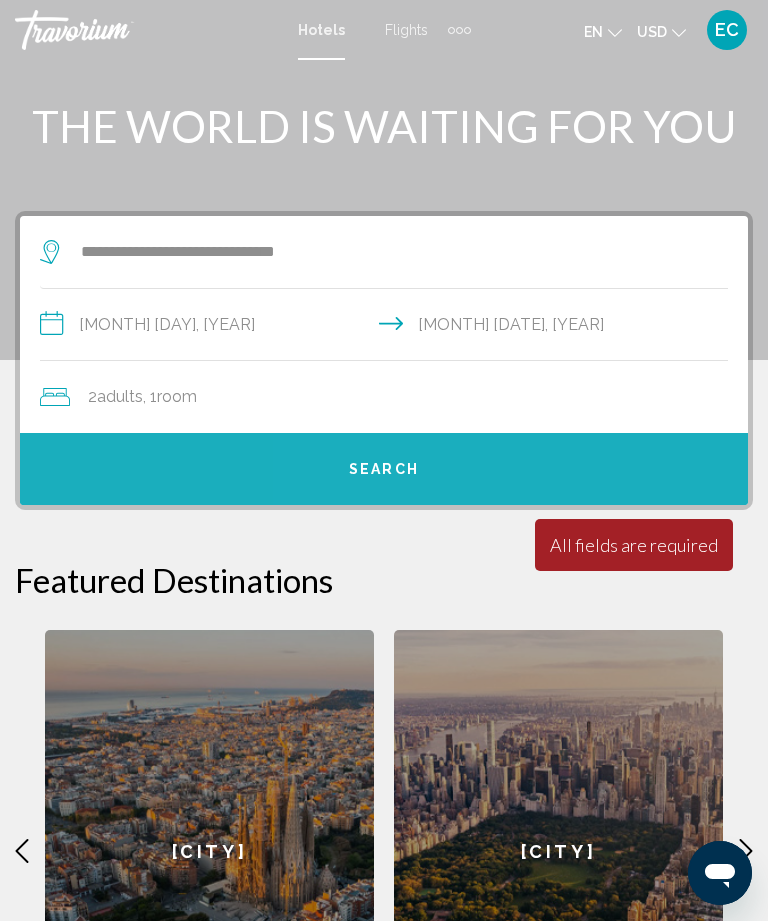 click on "Search" at bounding box center [384, 469] 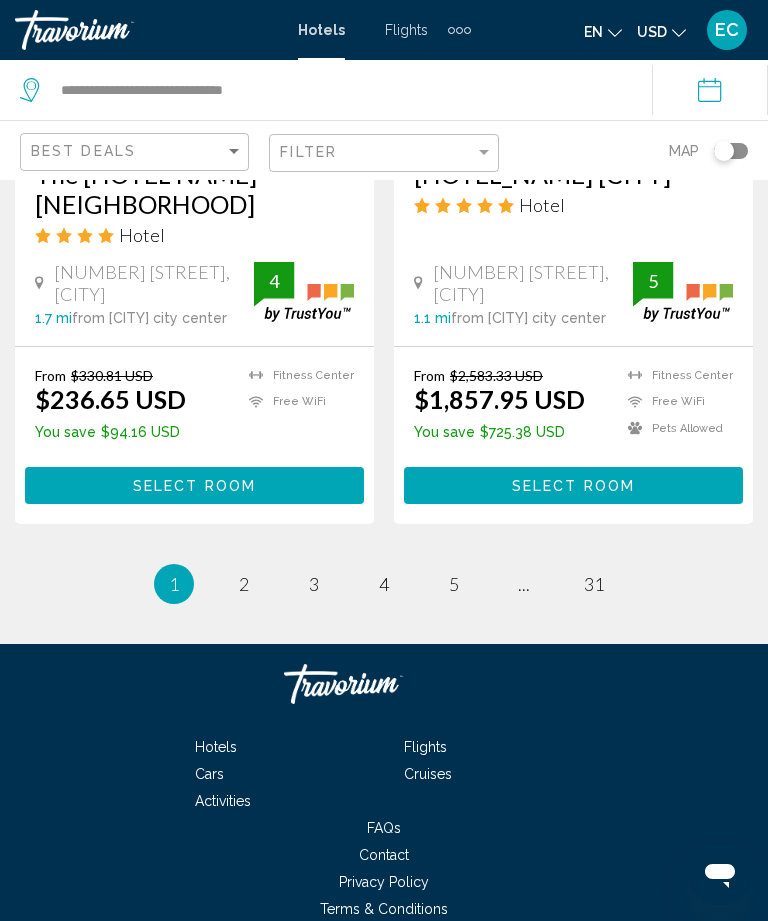 scroll, scrollTop: 4097, scrollLeft: 0, axis: vertical 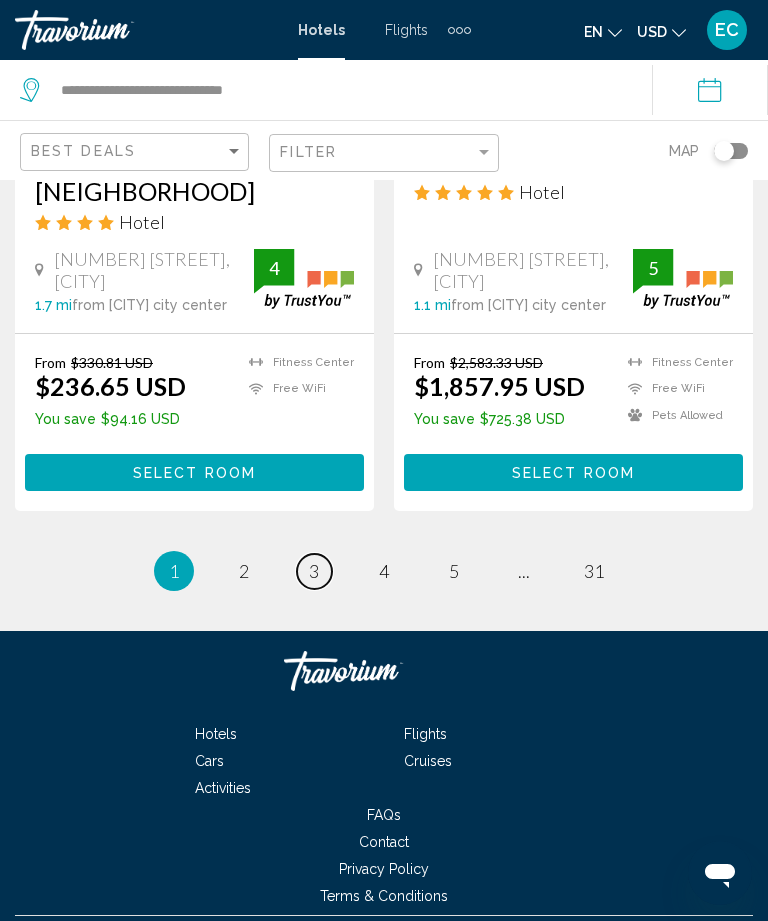 click on "page  3" at bounding box center [244, 571] 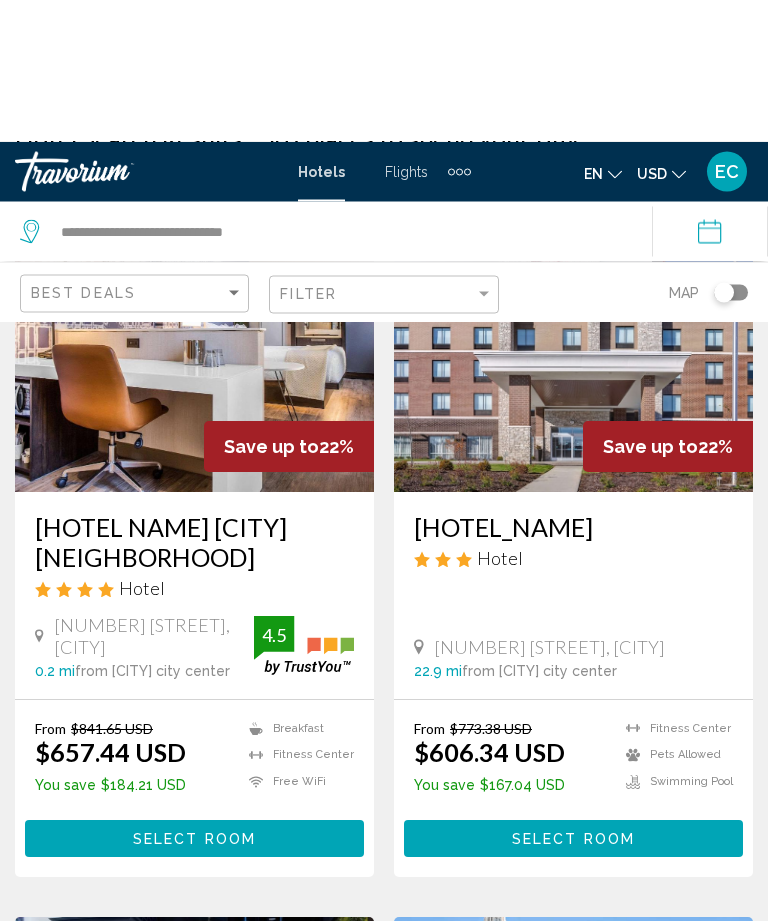 scroll, scrollTop: 0, scrollLeft: 0, axis: both 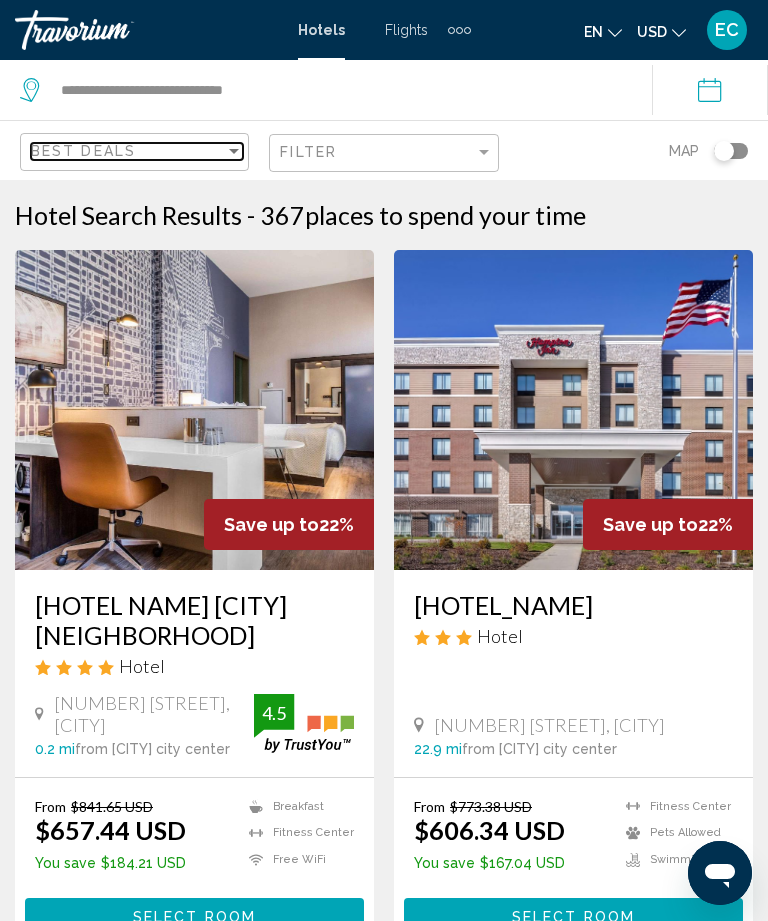 click at bounding box center (234, 151) 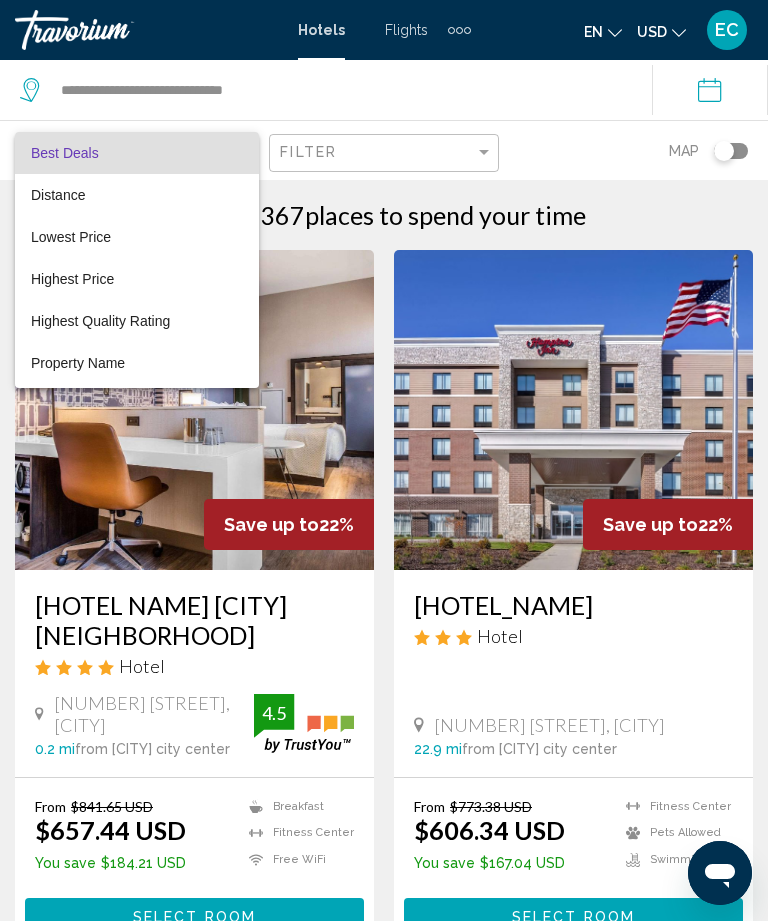 click at bounding box center (384, 460) 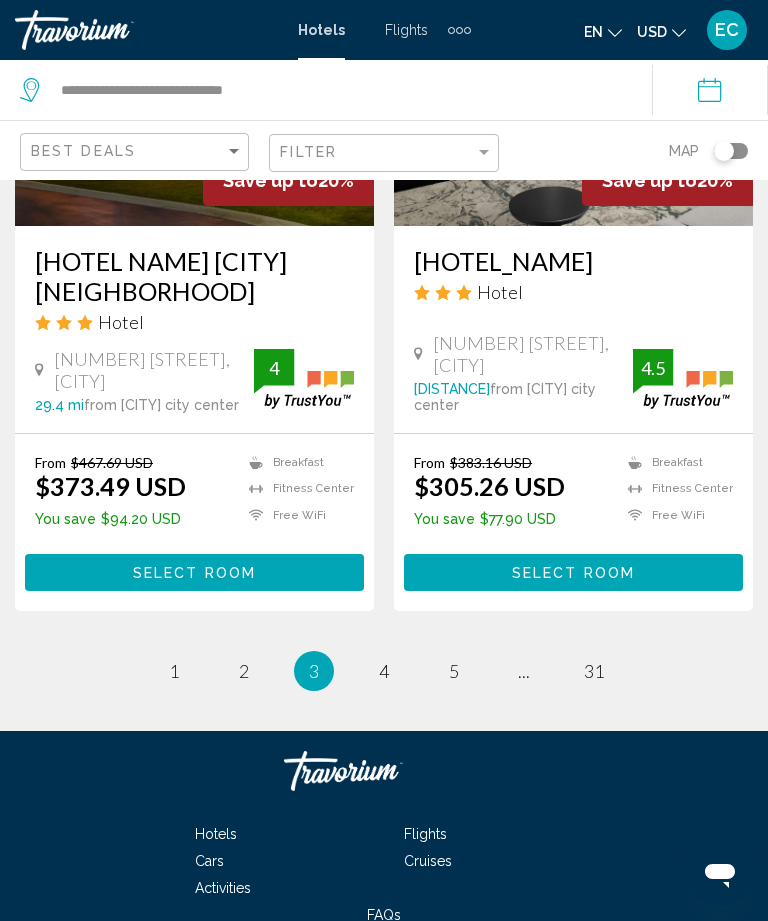 scroll, scrollTop: 4187, scrollLeft: 0, axis: vertical 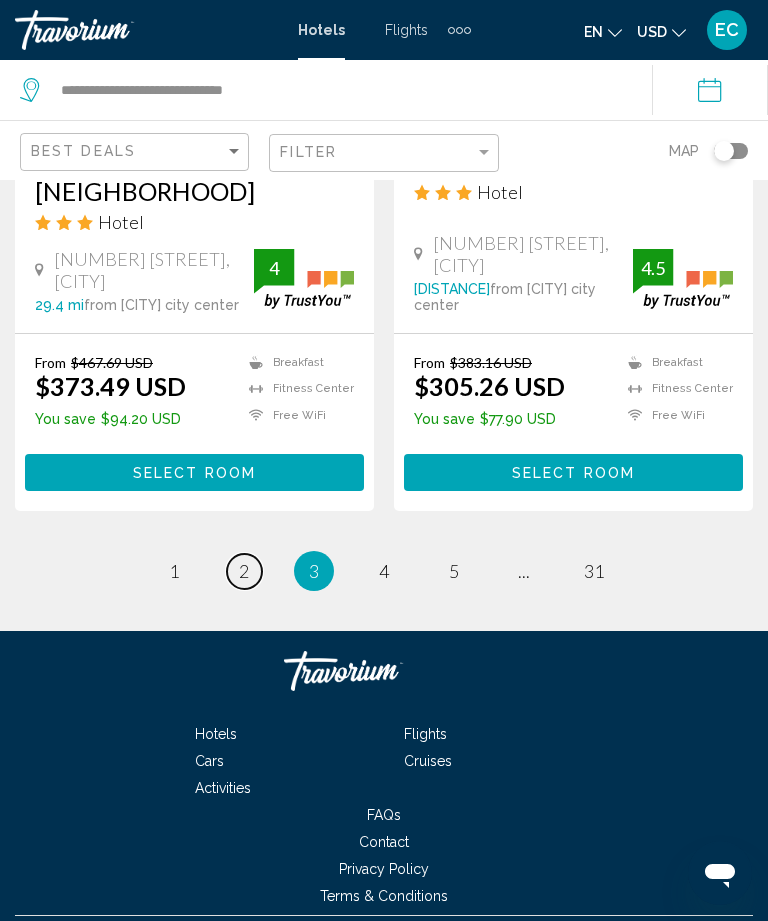 click on "page  2" at bounding box center (174, 571) 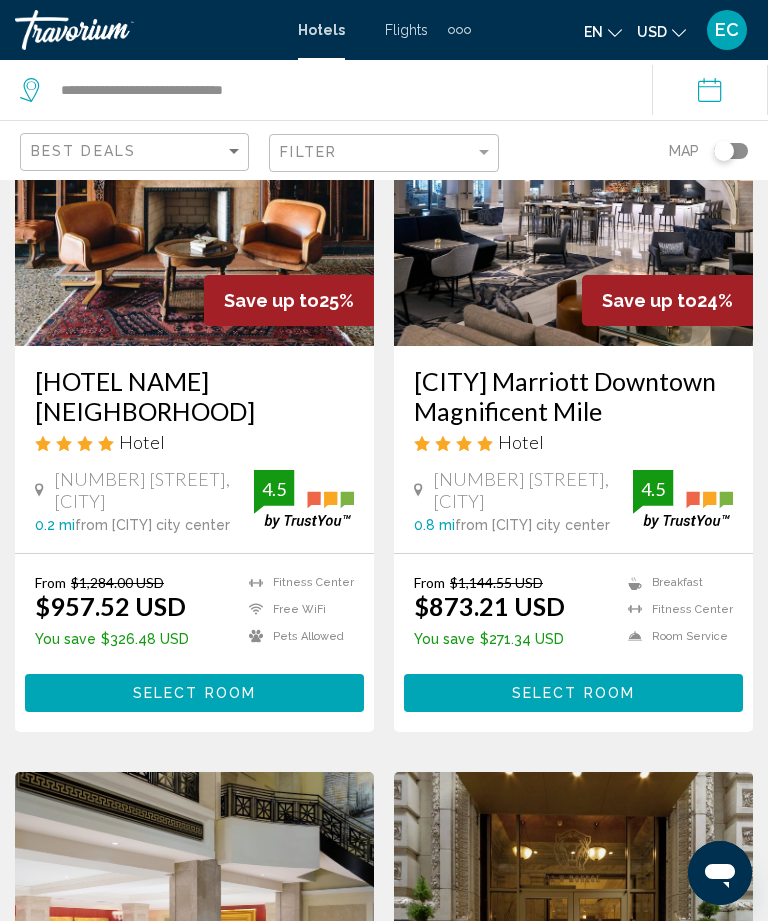scroll, scrollTop: 967, scrollLeft: 0, axis: vertical 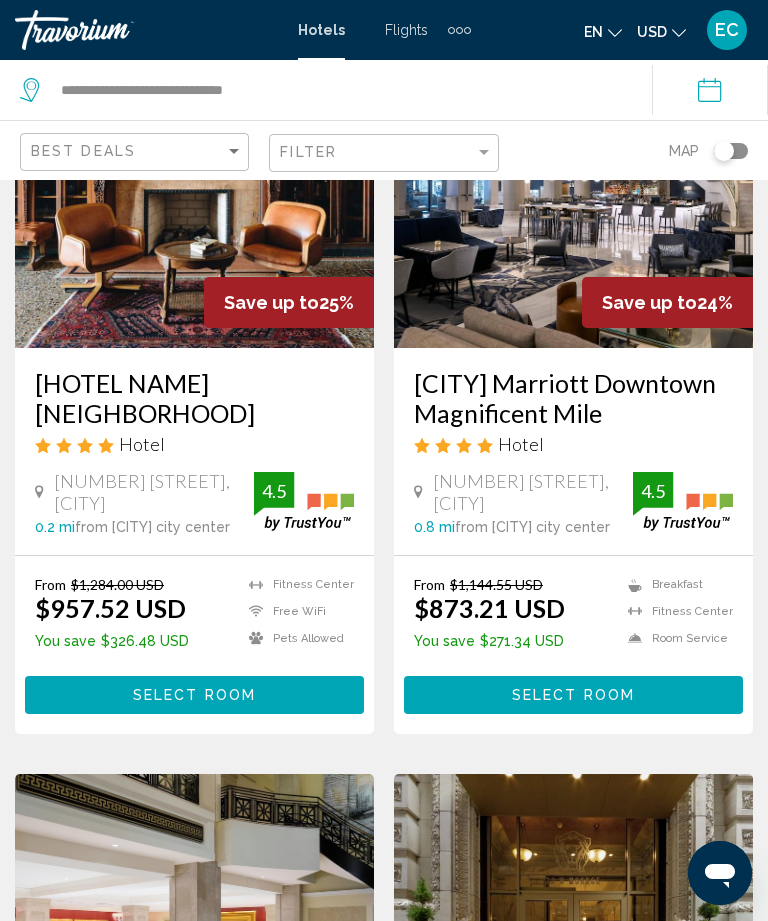 click on "Flights" at bounding box center [406, 30] 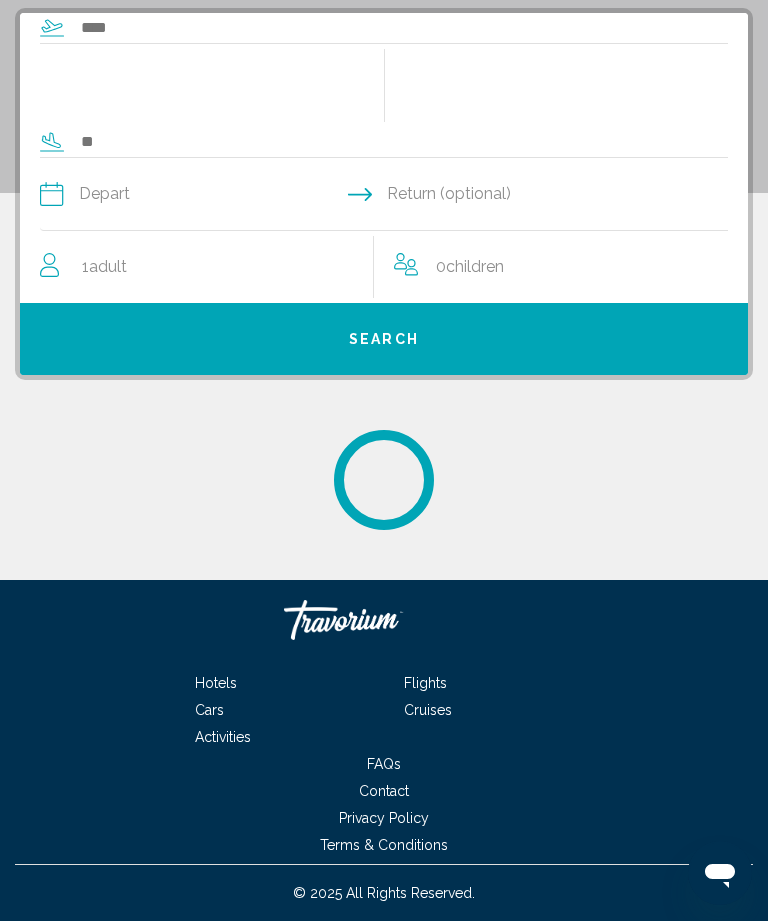 scroll, scrollTop: 0, scrollLeft: 0, axis: both 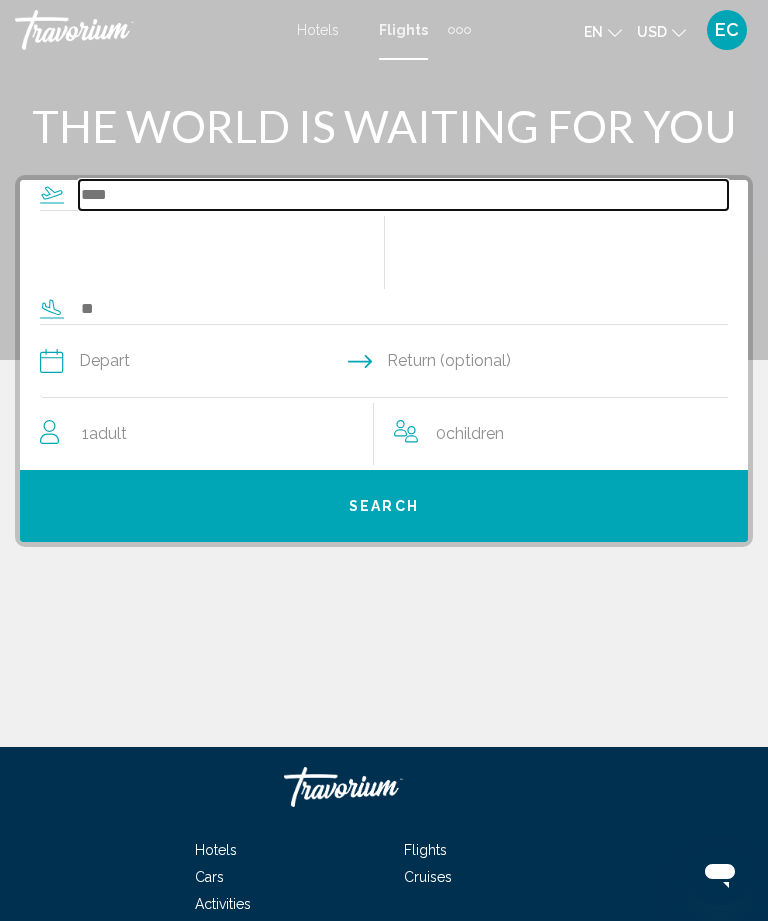 click at bounding box center [403, 195] 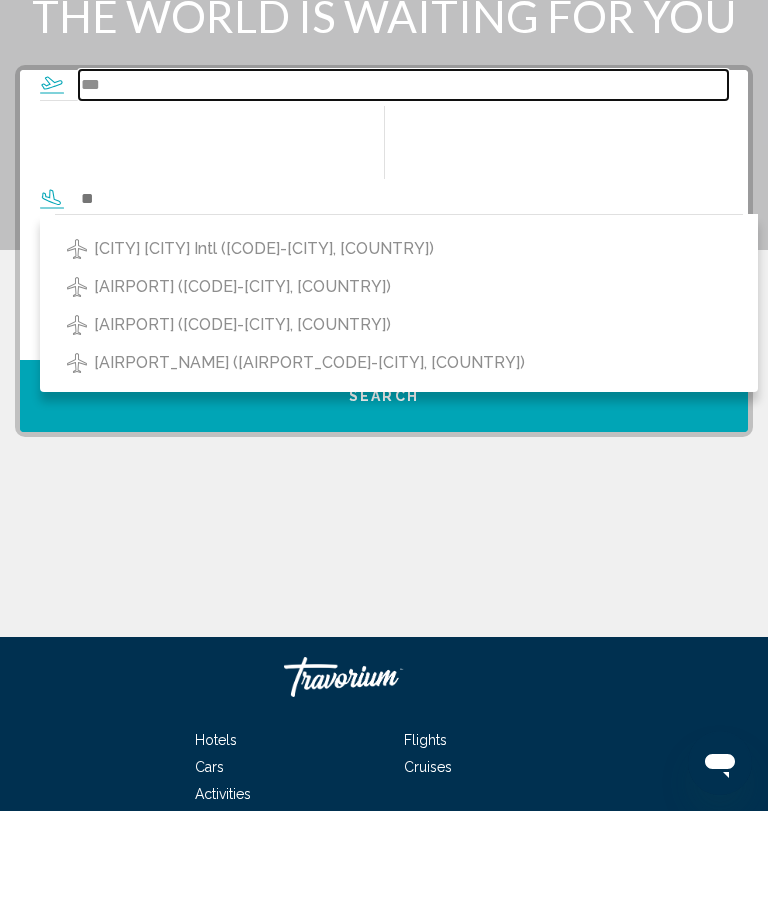 type on "***" 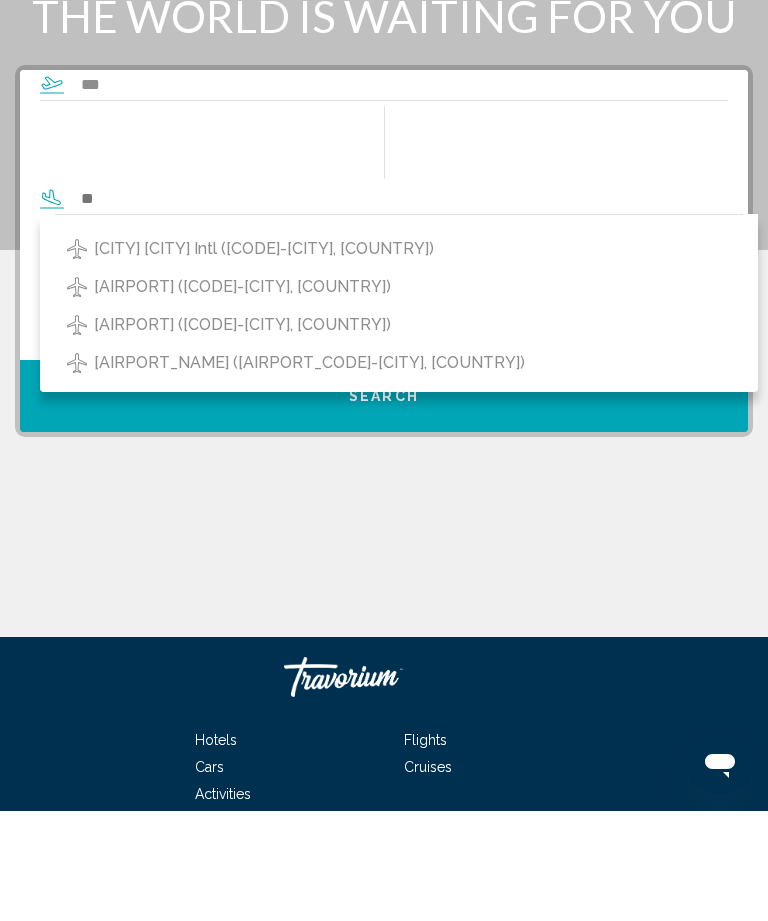 click on "[CITY] [CITY] Intl  ([CODE]-[CITY], [COUNTRY])" at bounding box center [264, 359] 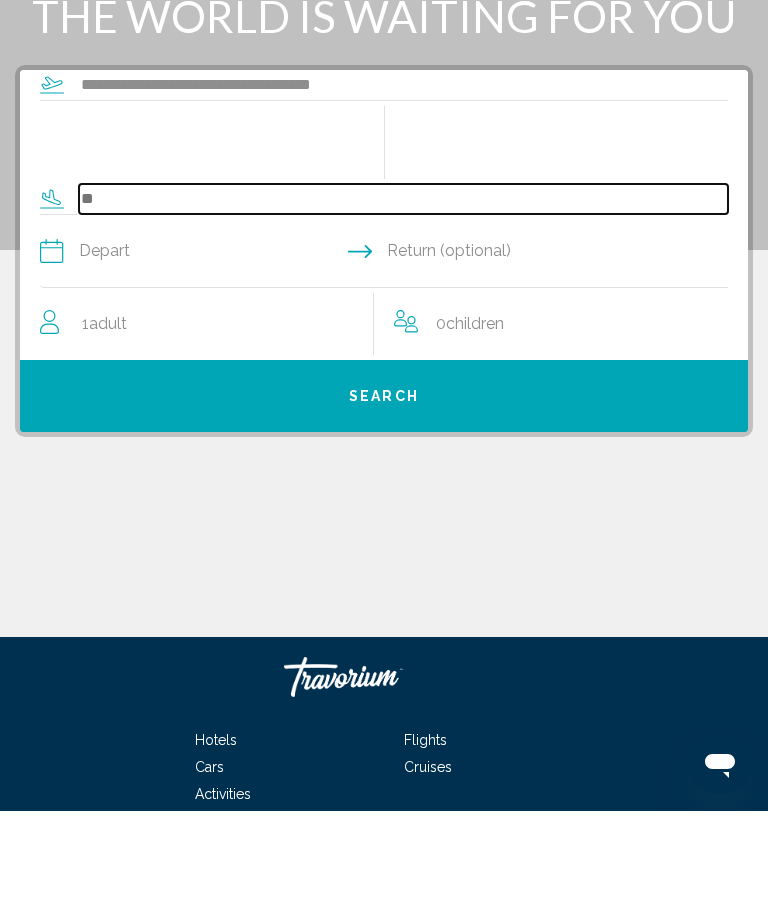 click at bounding box center [403, 309] 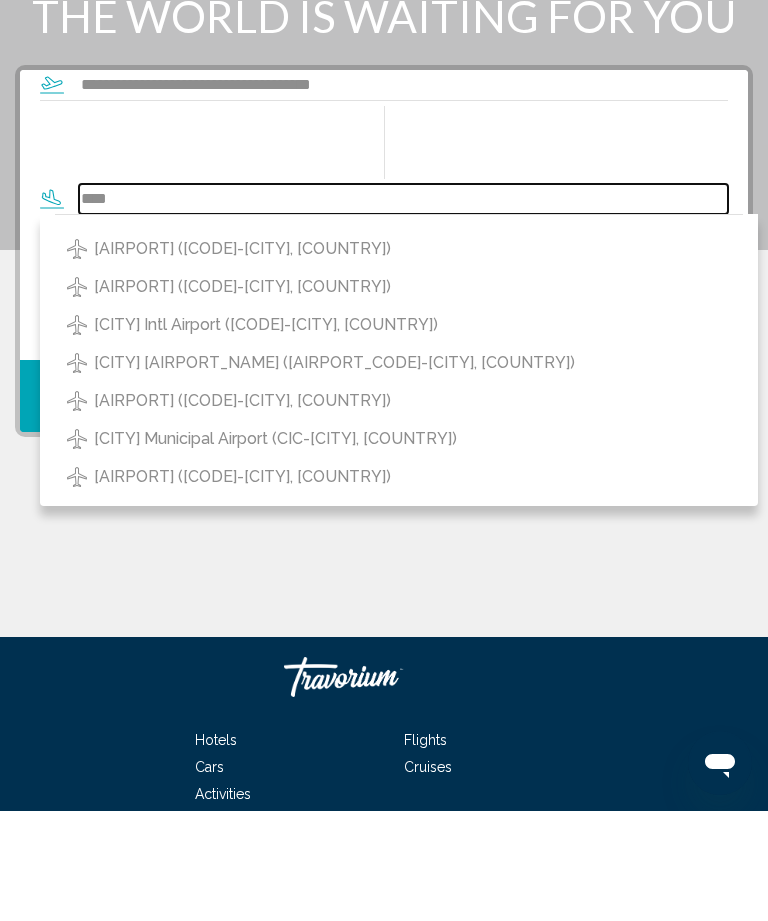 type on "****" 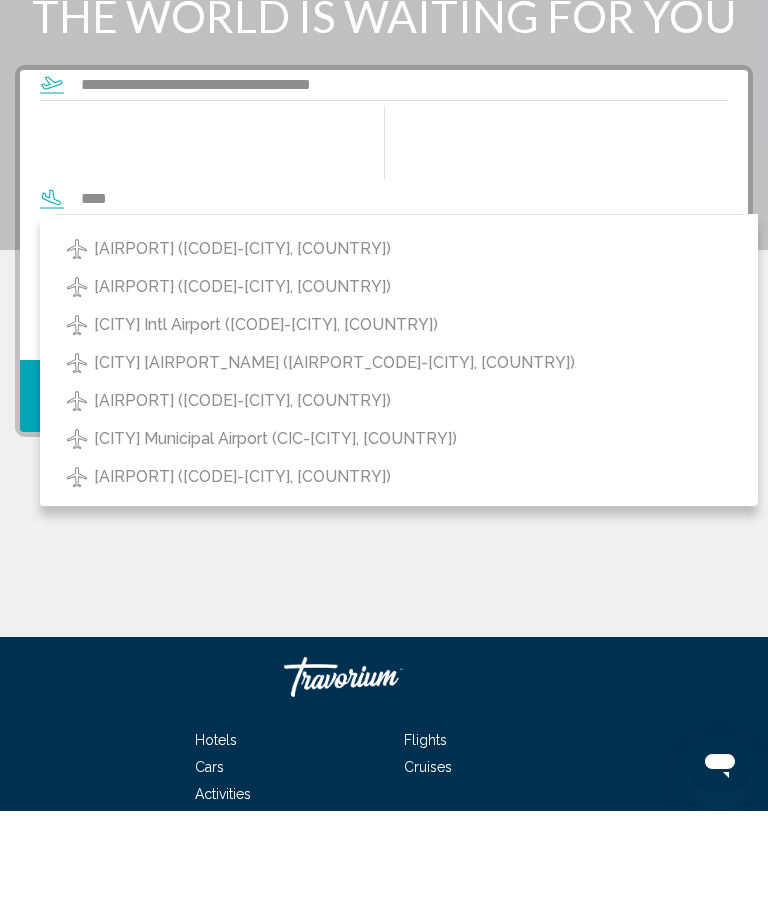 click on "[CITY] Intl Airport ([CODE]-[CITY], [COUNTRY])" at bounding box center [242, 359] 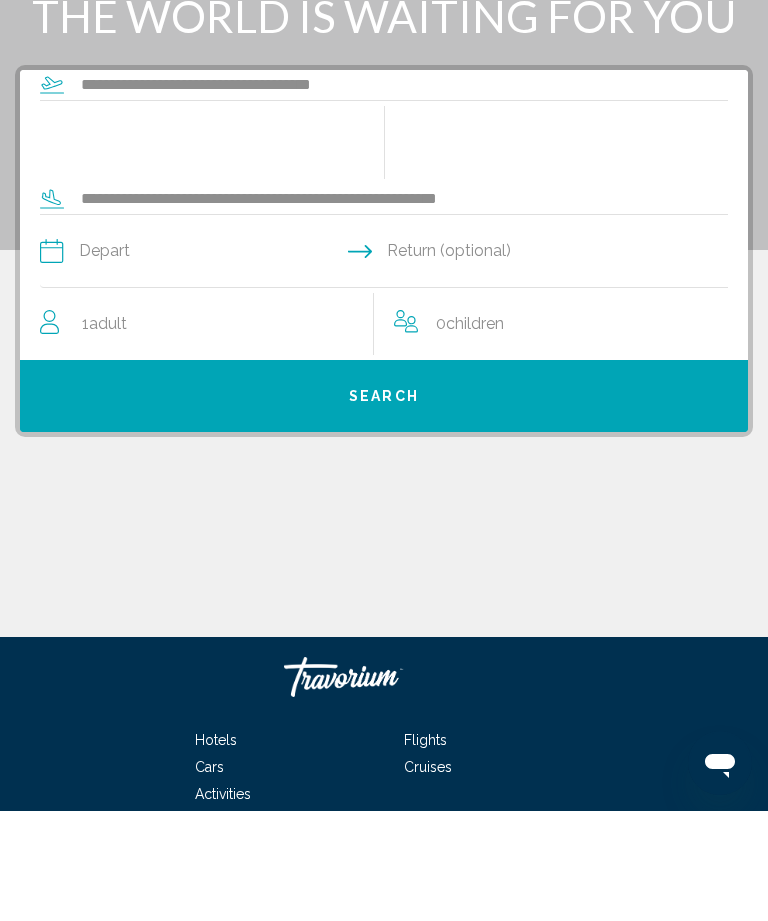 click on "Search" at bounding box center (384, 507) 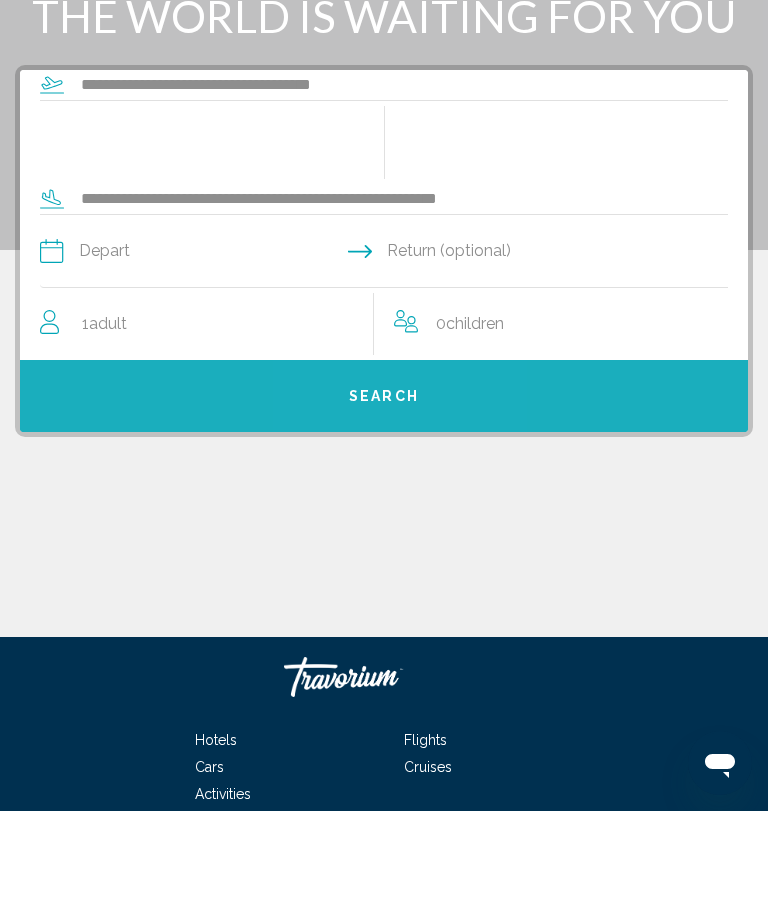 scroll, scrollTop: 110, scrollLeft: 0, axis: vertical 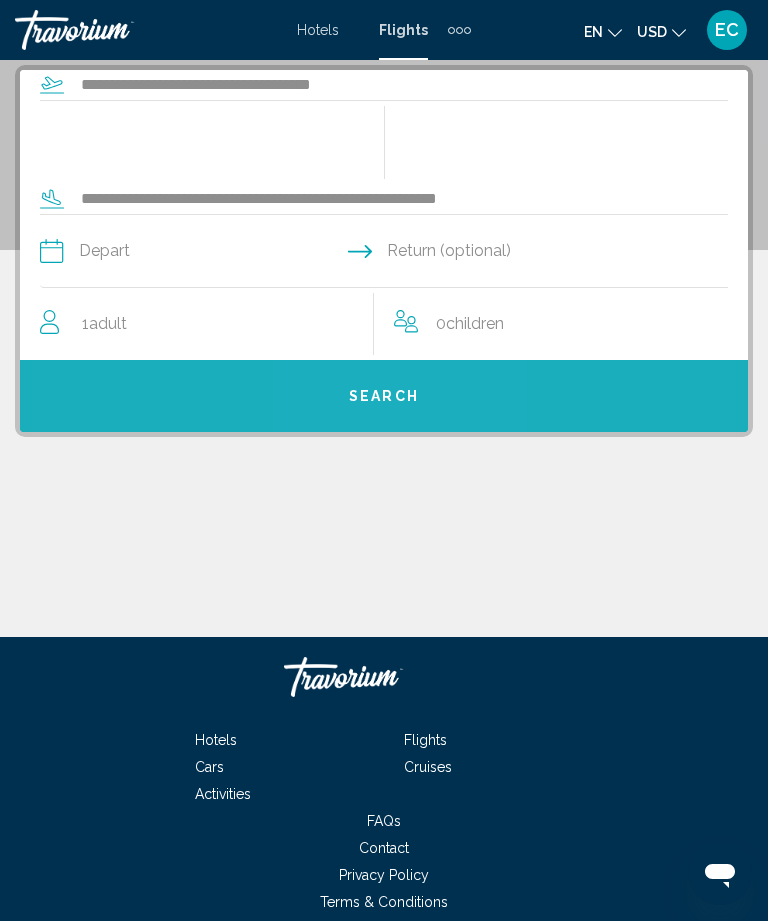 click on "Search" at bounding box center (384, 397) 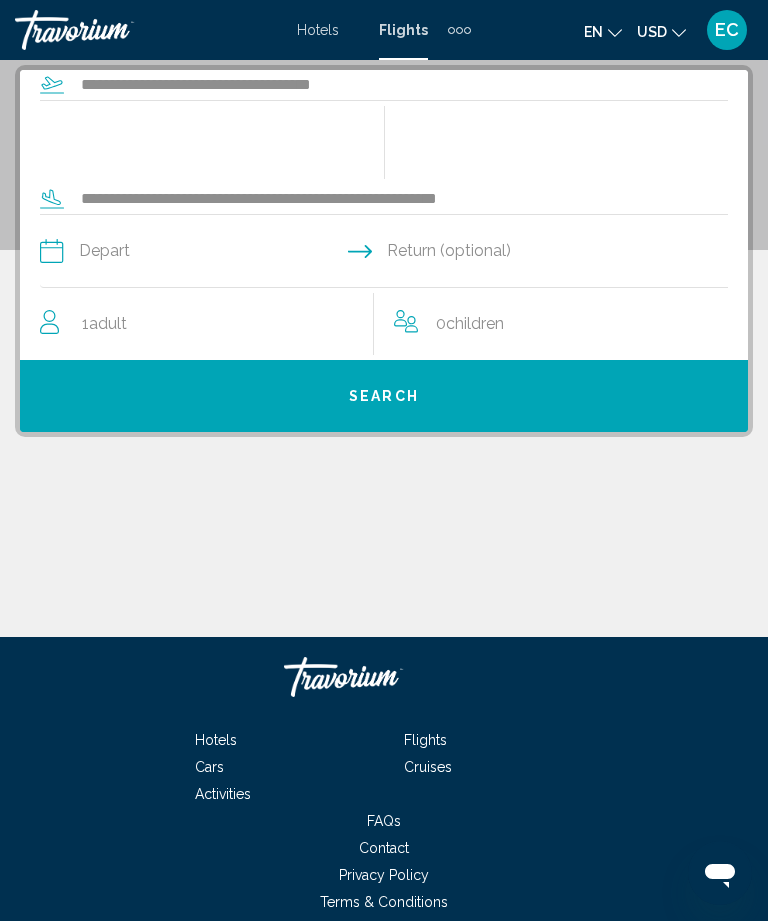click at bounding box center (211, 254) 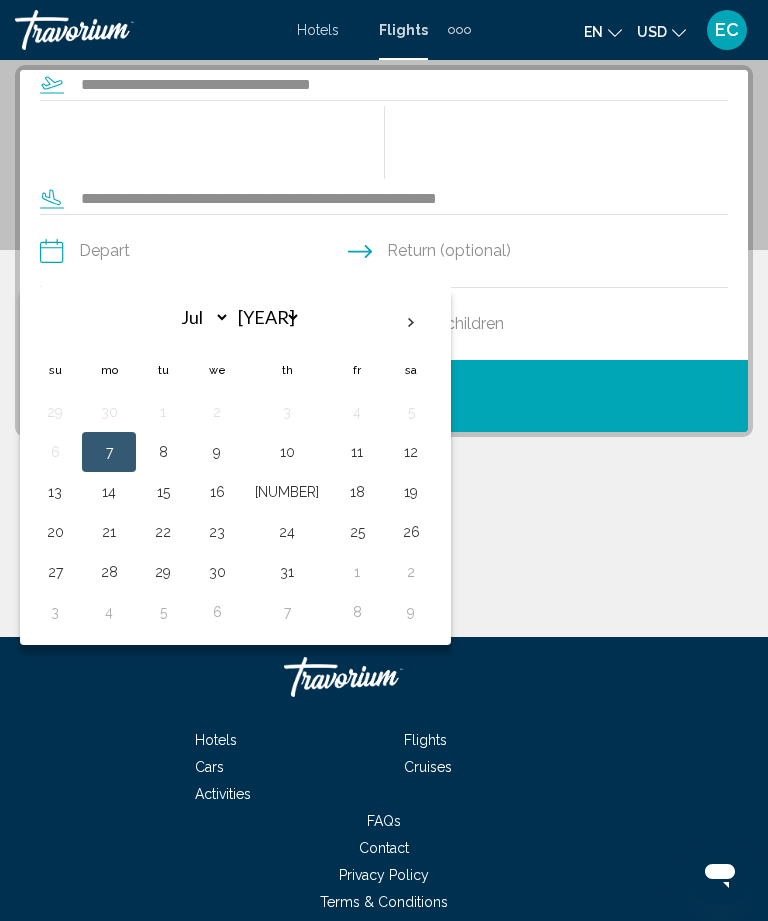 click at bounding box center (411, 323) 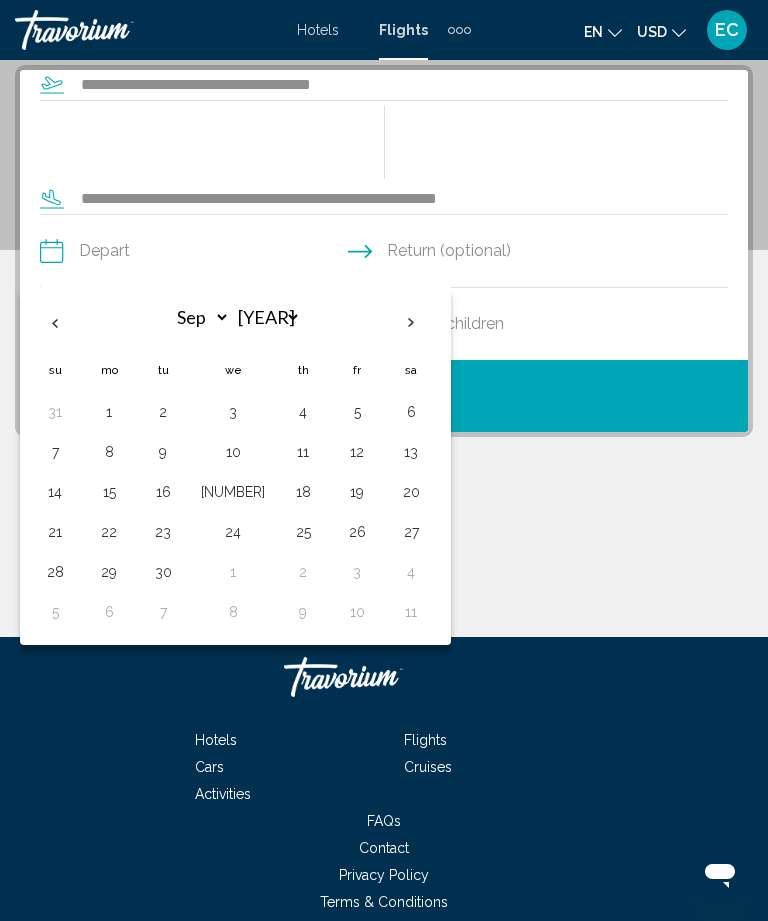 click at bounding box center (55, 323) 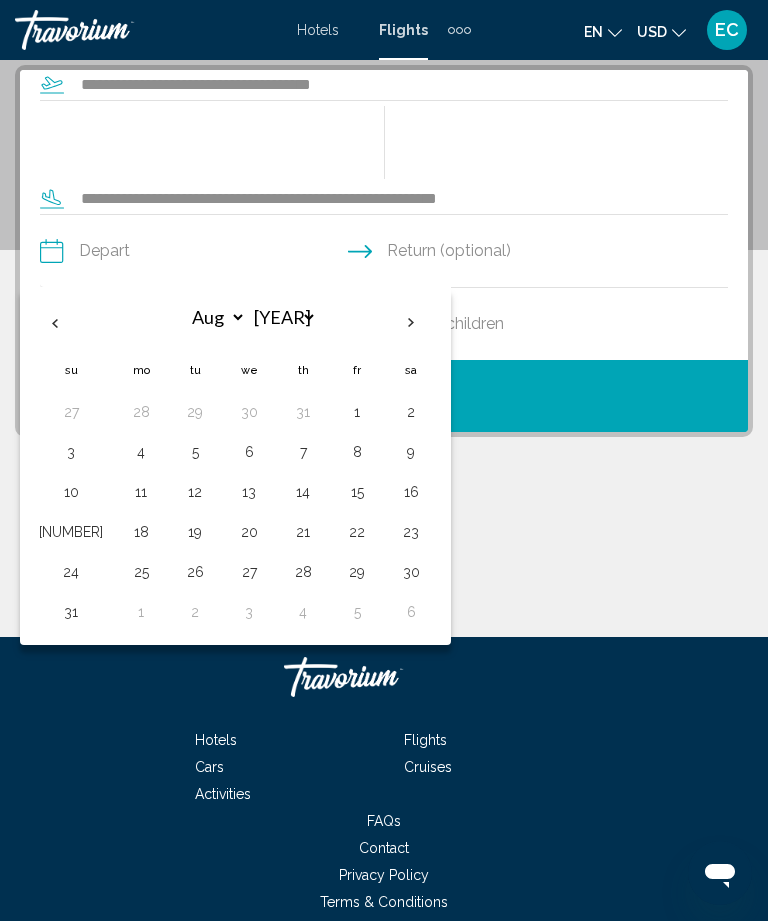 click on "27" at bounding box center (71, 412) 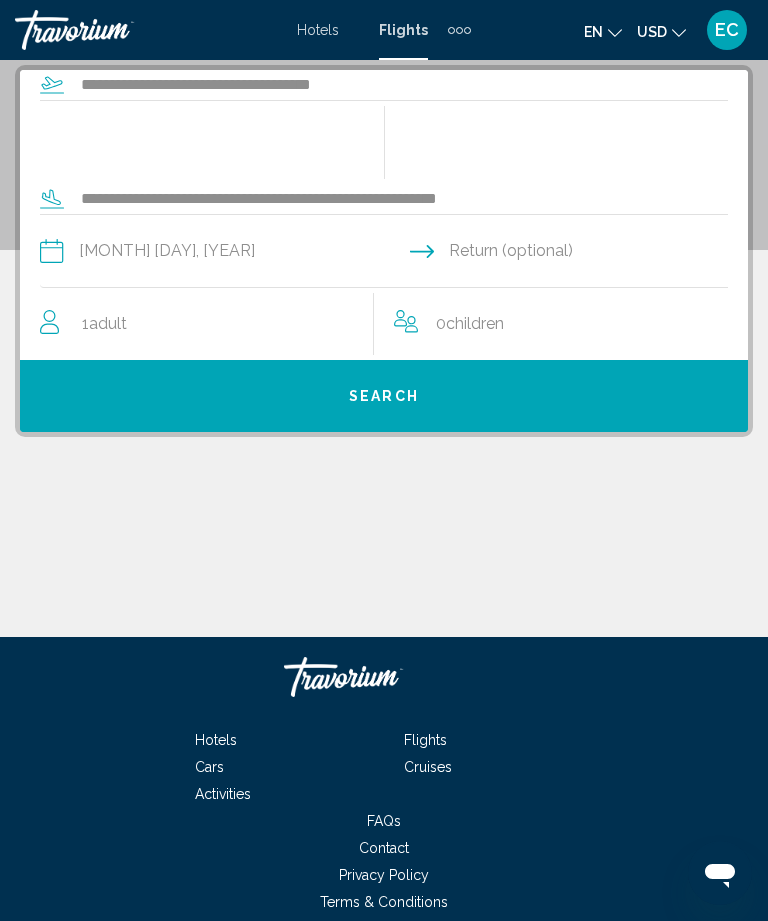 click at bounding box center [560, 254] 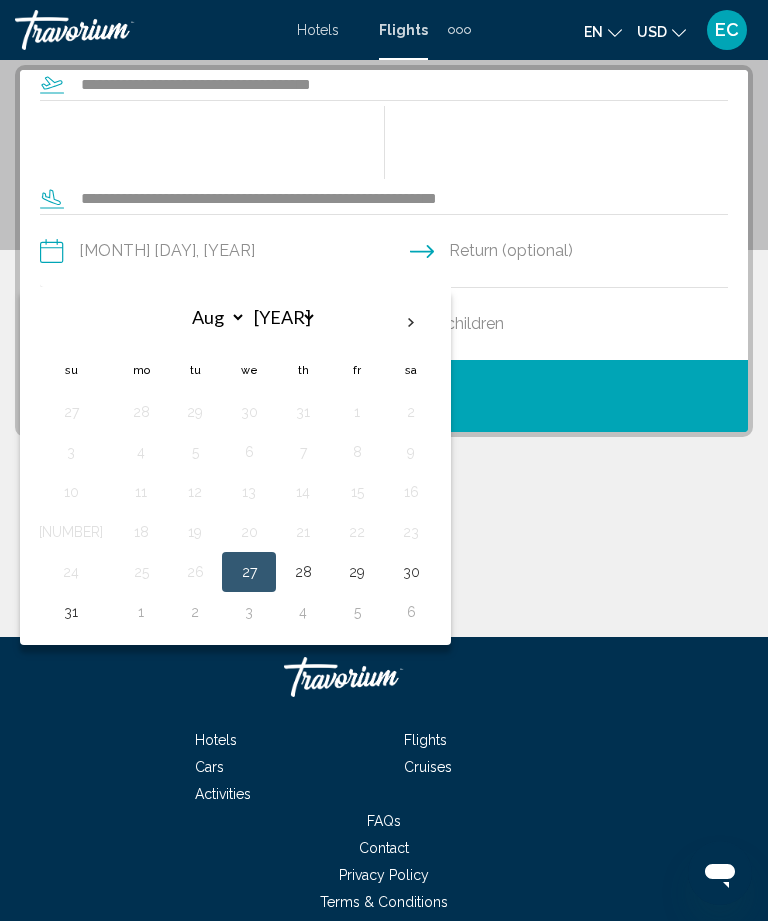 click on "30" at bounding box center [411, 572] 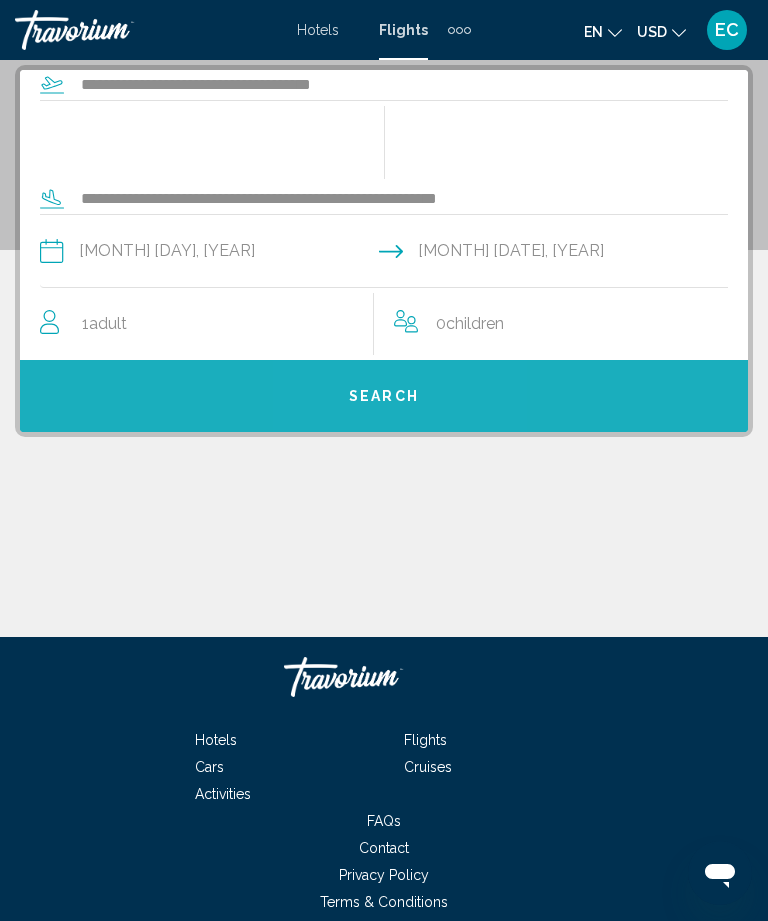 click on "Search" at bounding box center [384, 397] 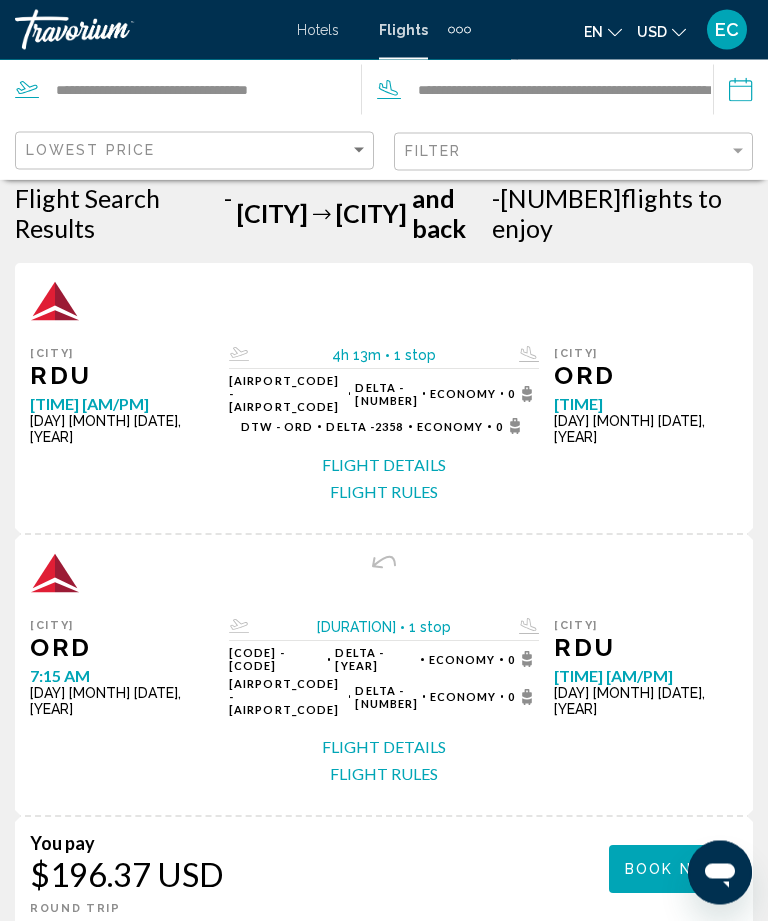 scroll, scrollTop: 0, scrollLeft: 0, axis: both 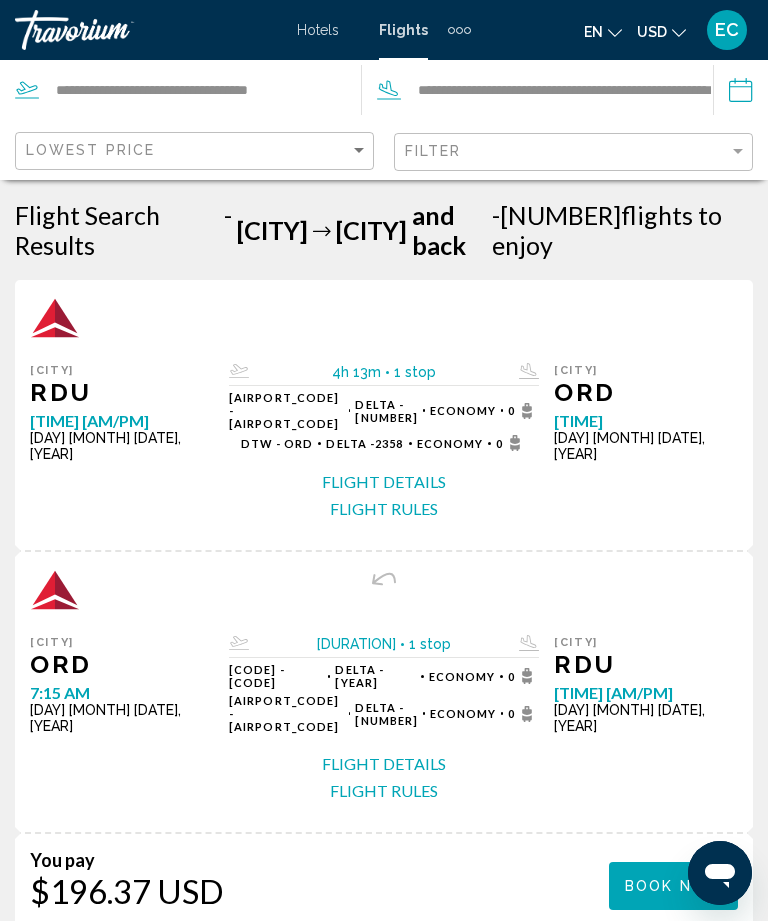 click on "Hotels" at bounding box center [318, 30] 